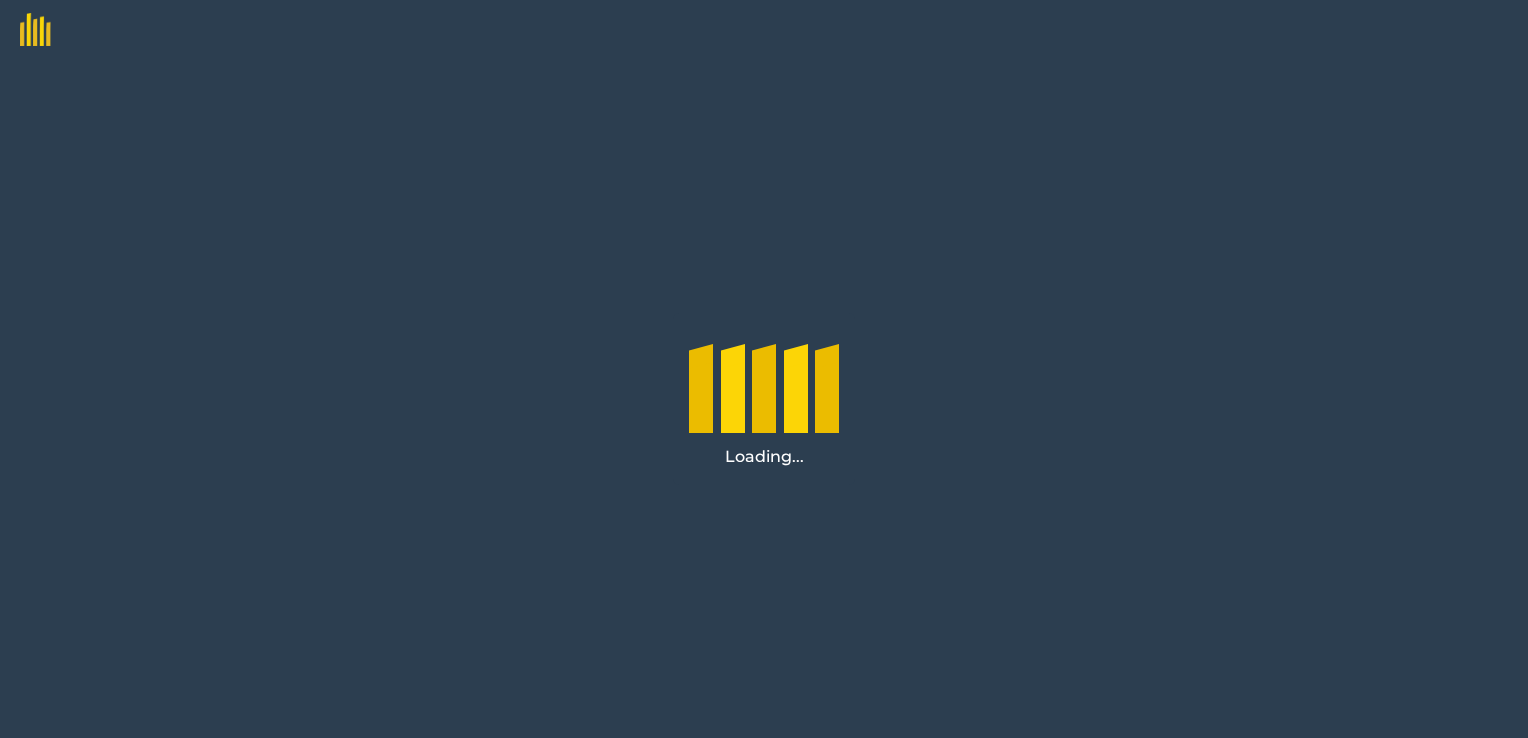 scroll, scrollTop: 0, scrollLeft: 0, axis: both 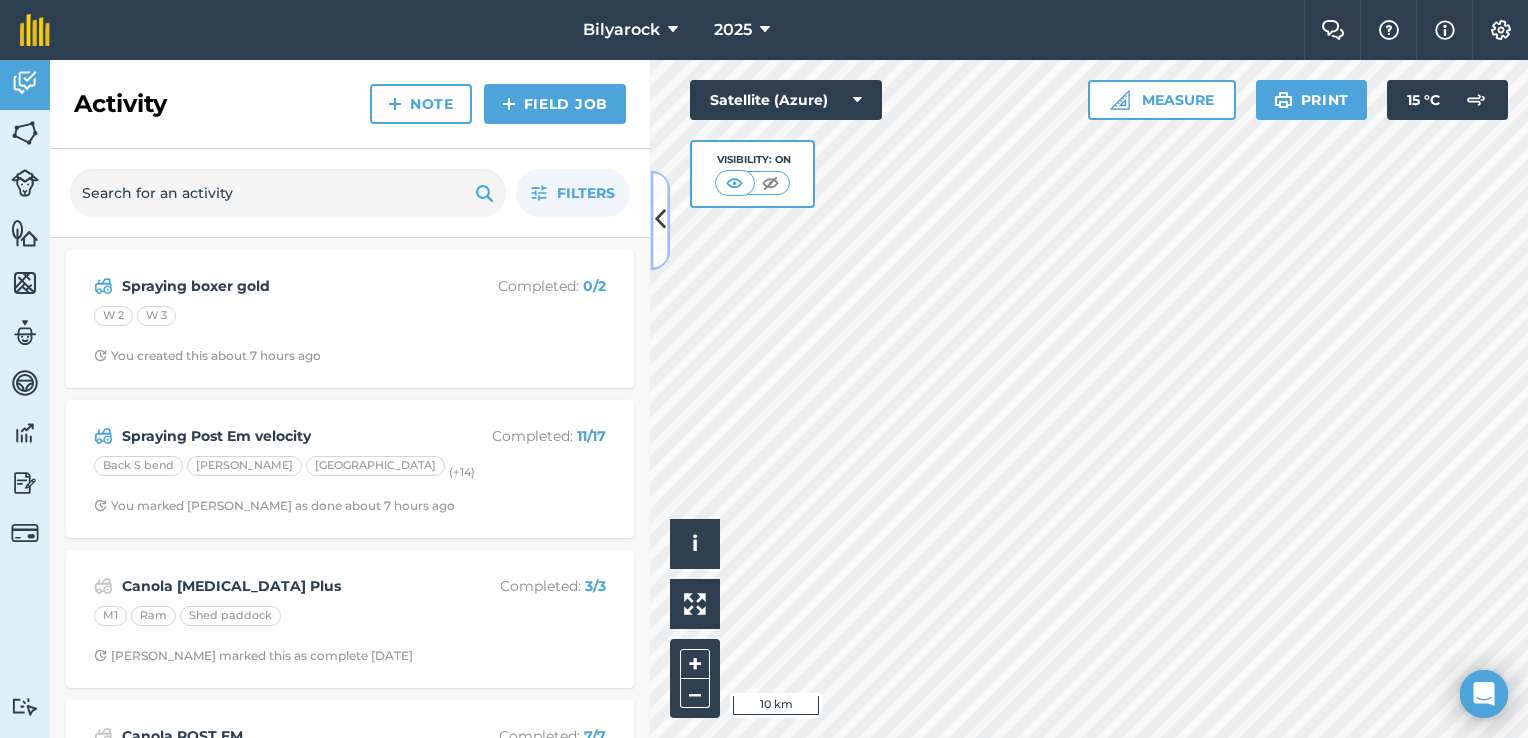 click at bounding box center [660, 220] 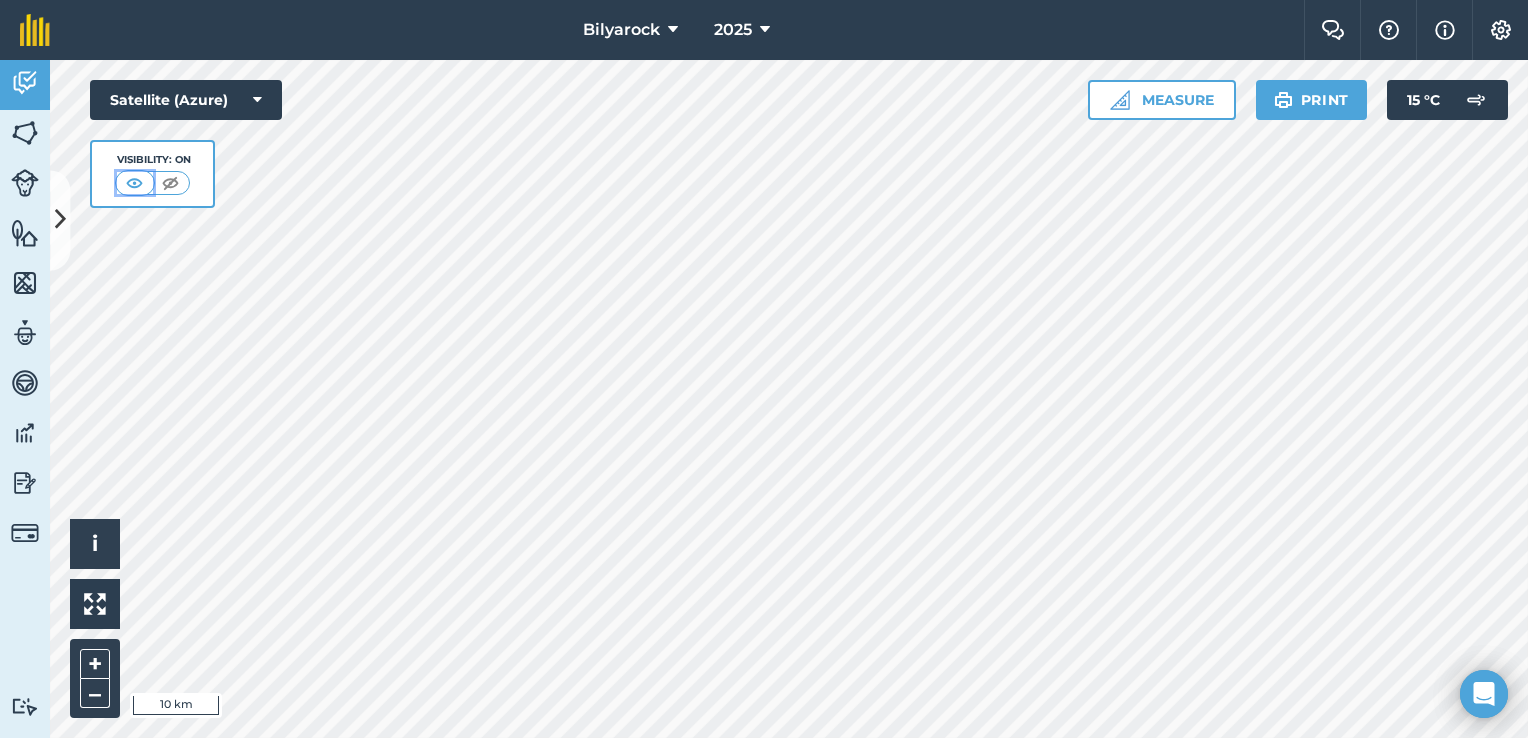 click at bounding box center (134, 183) 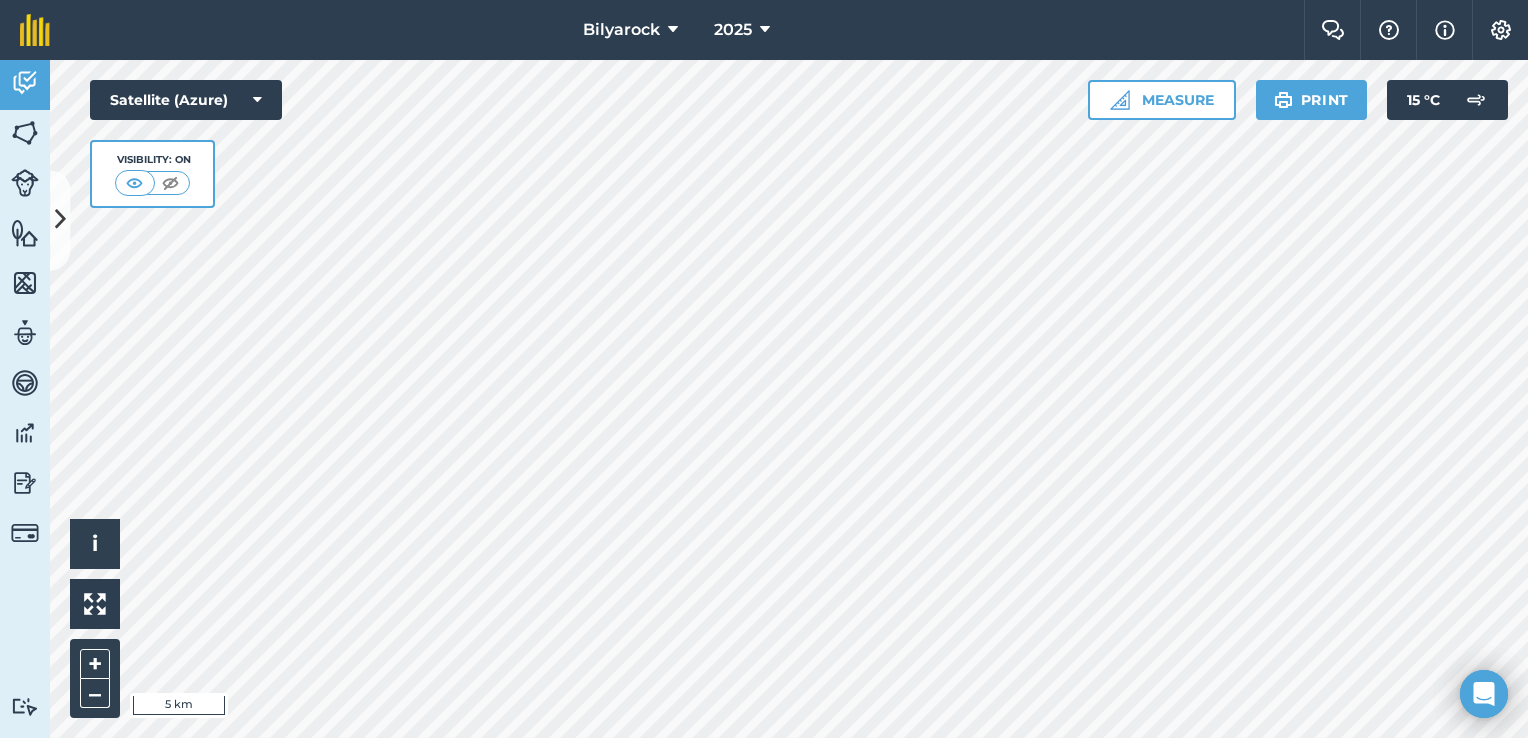 click on "Bilyarock 2025 Farm Chat Help Info Settings Bilyarock  -  2025 Reproduced with the permission of  Microsoft Printed on  [DATE] Field usages No usage set Barley Canola Fallow - chemical  Lupins Pasture/feed Purchase Vixen wheat WHEAT - Hammer WHEAT - Sceptre WHEAT - Wheat Havoc Feature types Bank Crossing Fence House sheds Rainfall  Sheds Spray tank Trees Water Water / creek line  Water point Activity Fields Livestock Features Maps Team Vehicles Data Reporting Billing Tutorials Tutorials Activity   Note   Field Job Filters Spraying boxer gold  Completed :   0 / 2 W 2 W 3 You created this about 7 hours ago Spraying Post Em velocity  Completed :   11 / 17 Back S bend  [PERSON_NAME][GEOGRAPHIC_DATA] (+ 14 ) You marked [PERSON_NAME] as done about 7 hours ago Canola [MEDICAL_DATA] Plus  Completed :   3 / 3 M1 Ram  Shed [PERSON_NAME] marked this as complete [DATE] Canola POST EM Completed :   7 / 7 Below [PERSON_NAME] M1 M11 (+ 4 ) You marked this as complete [DATE] Spraying Post Em Trident  Completed :   3 / 12 M10 M2 9" at bounding box center (764, 369) 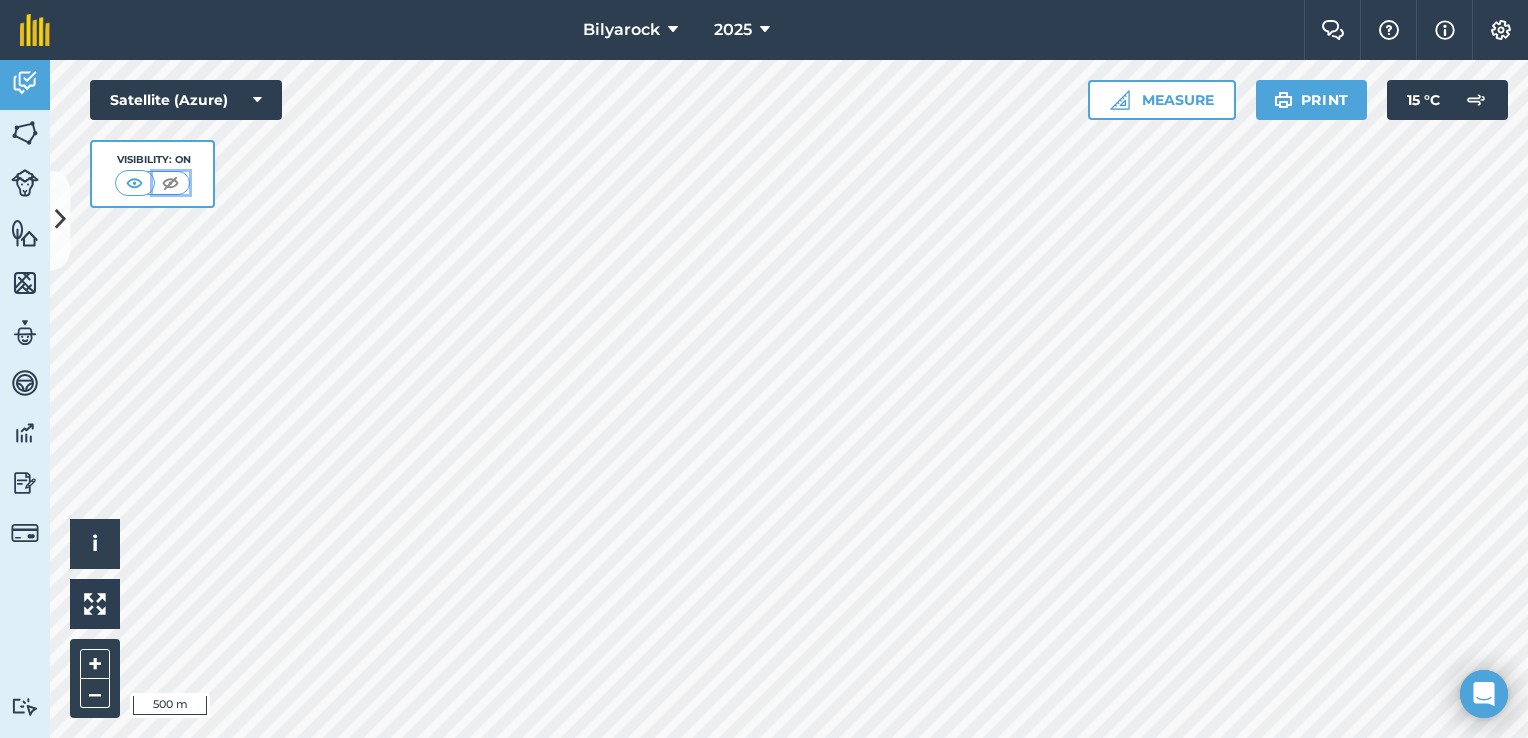 click at bounding box center (170, 183) 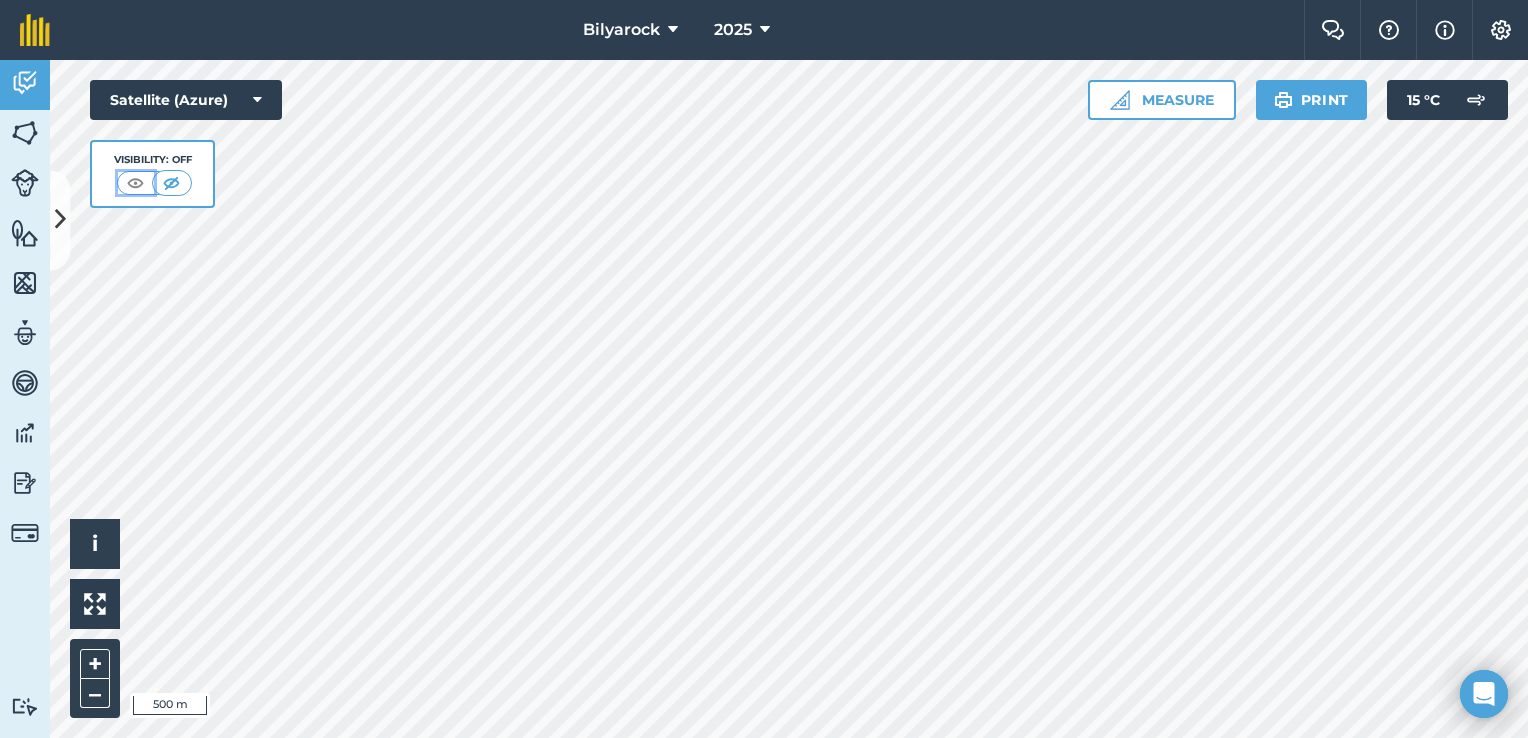 click at bounding box center (135, 183) 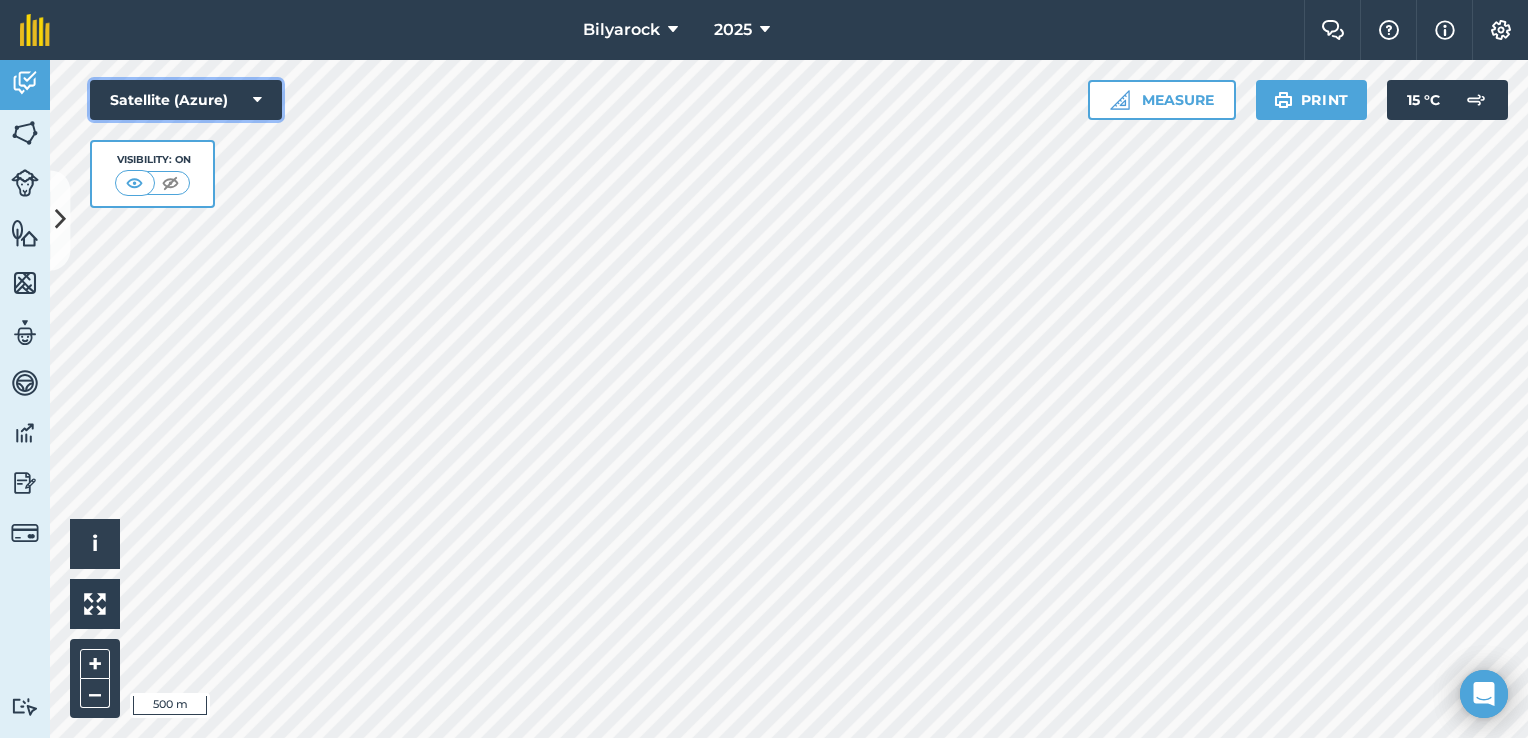 click on "Satellite (Azure)" at bounding box center (186, 100) 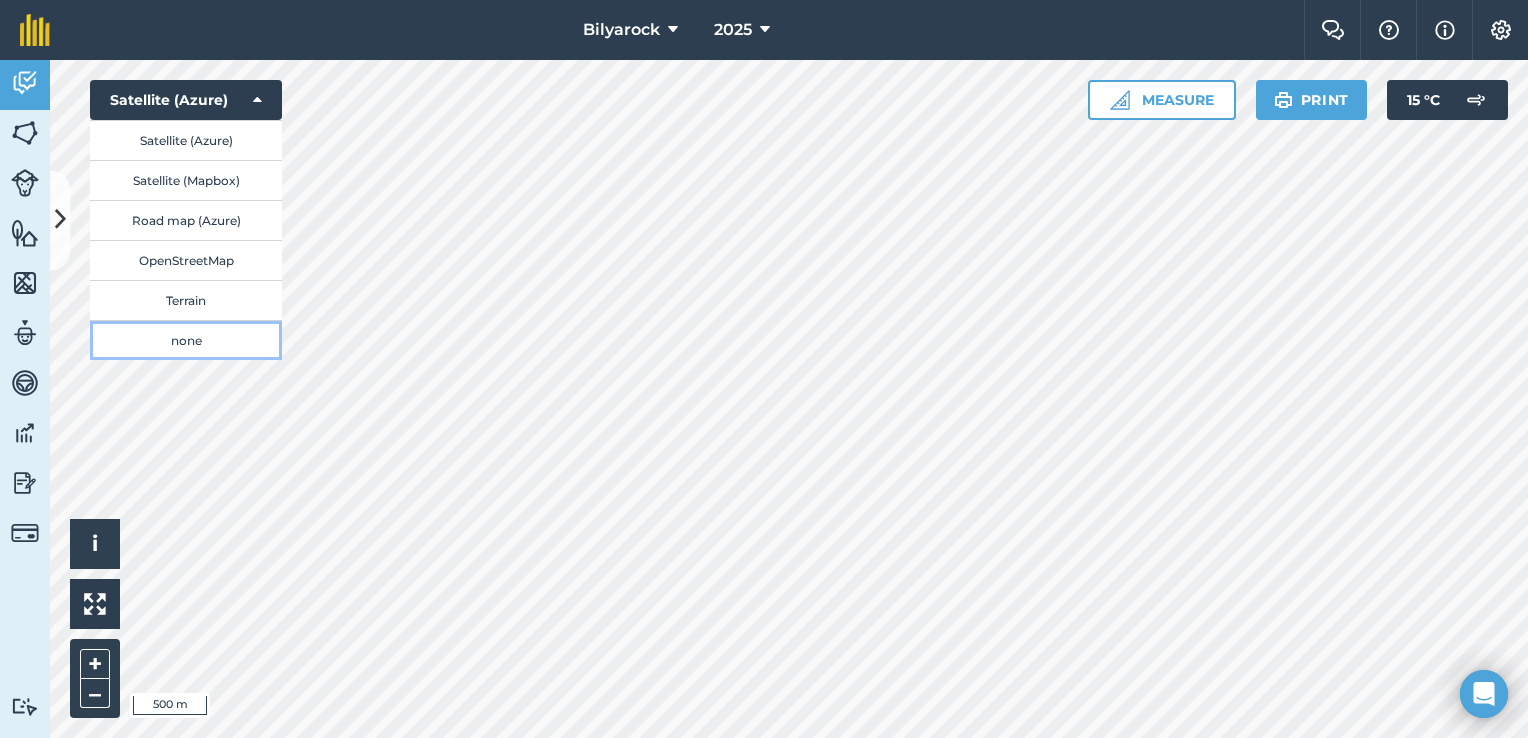click on "none" at bounding box center (186, 340) 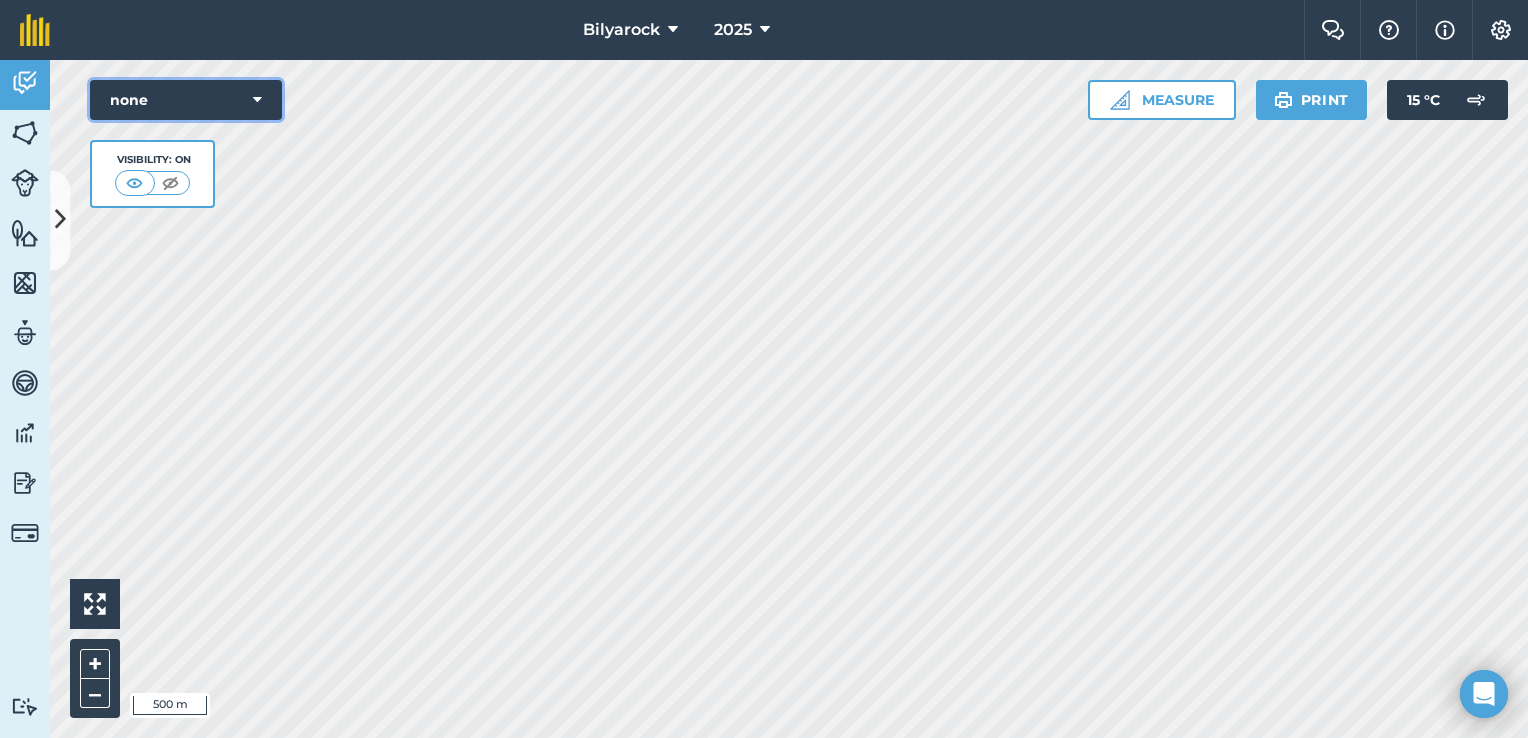 click on "none" at bounding box center [186, 100] 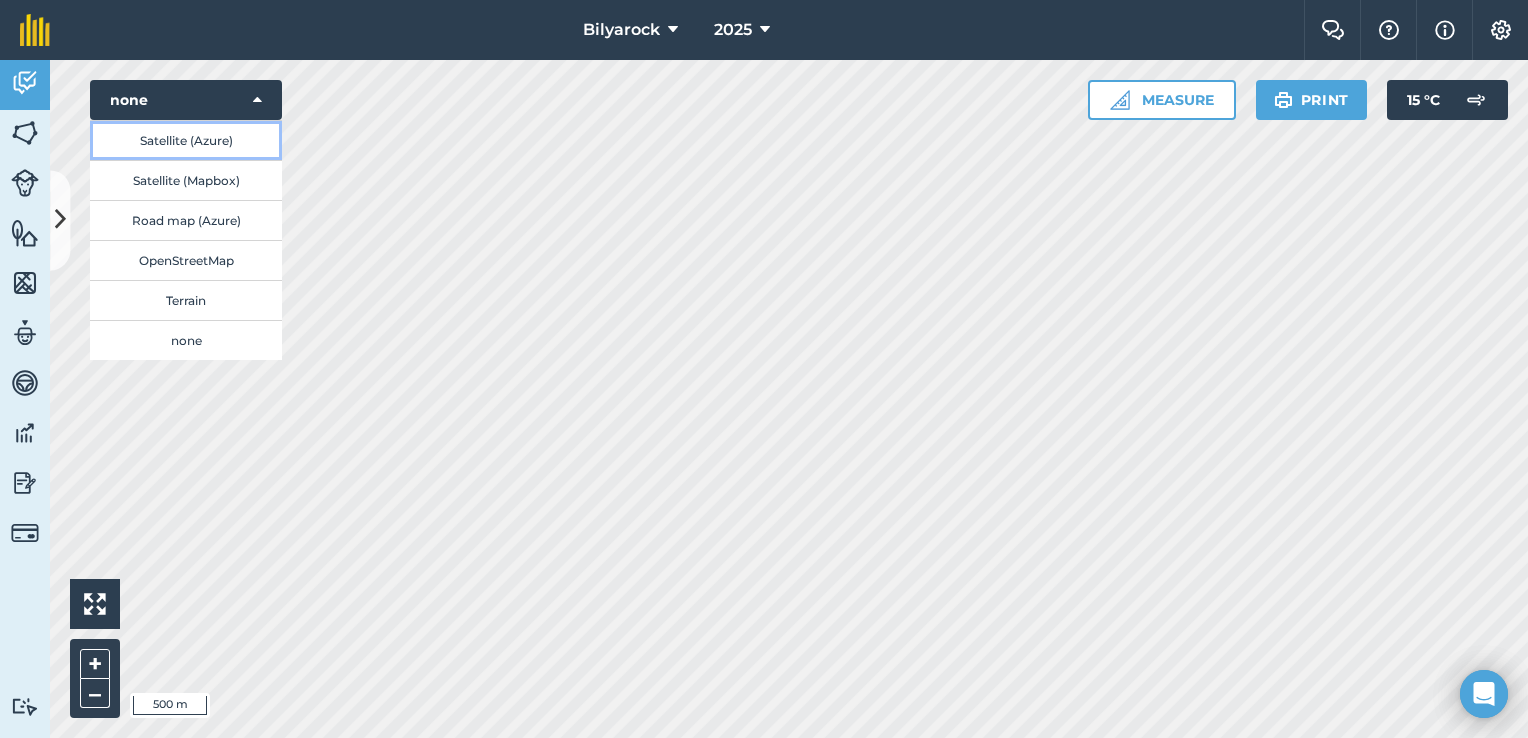 click on "Satellite (Azure)" at bounding box center (186, 140) 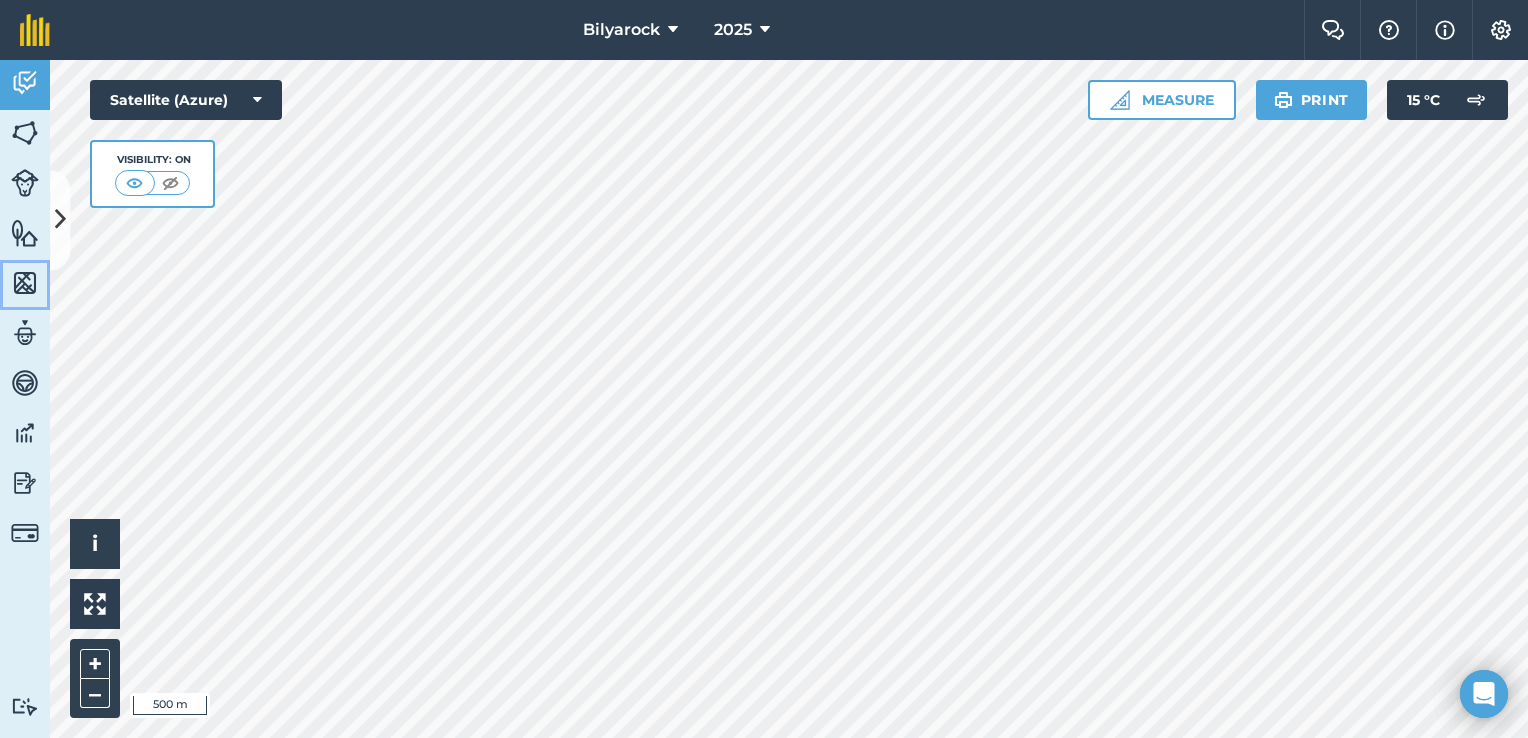 click at bounding box center [25, 283] 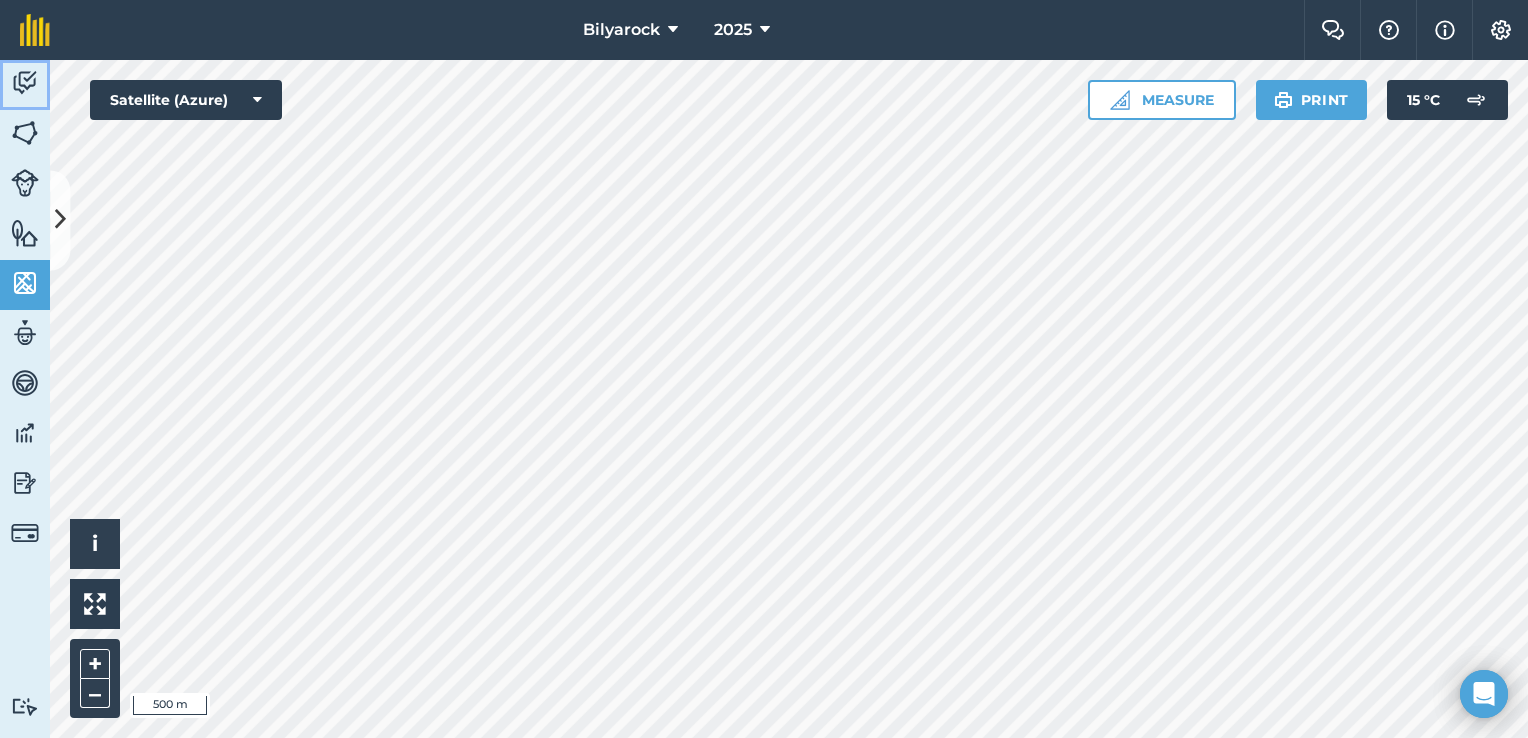 click at bounding box center (25, 83) 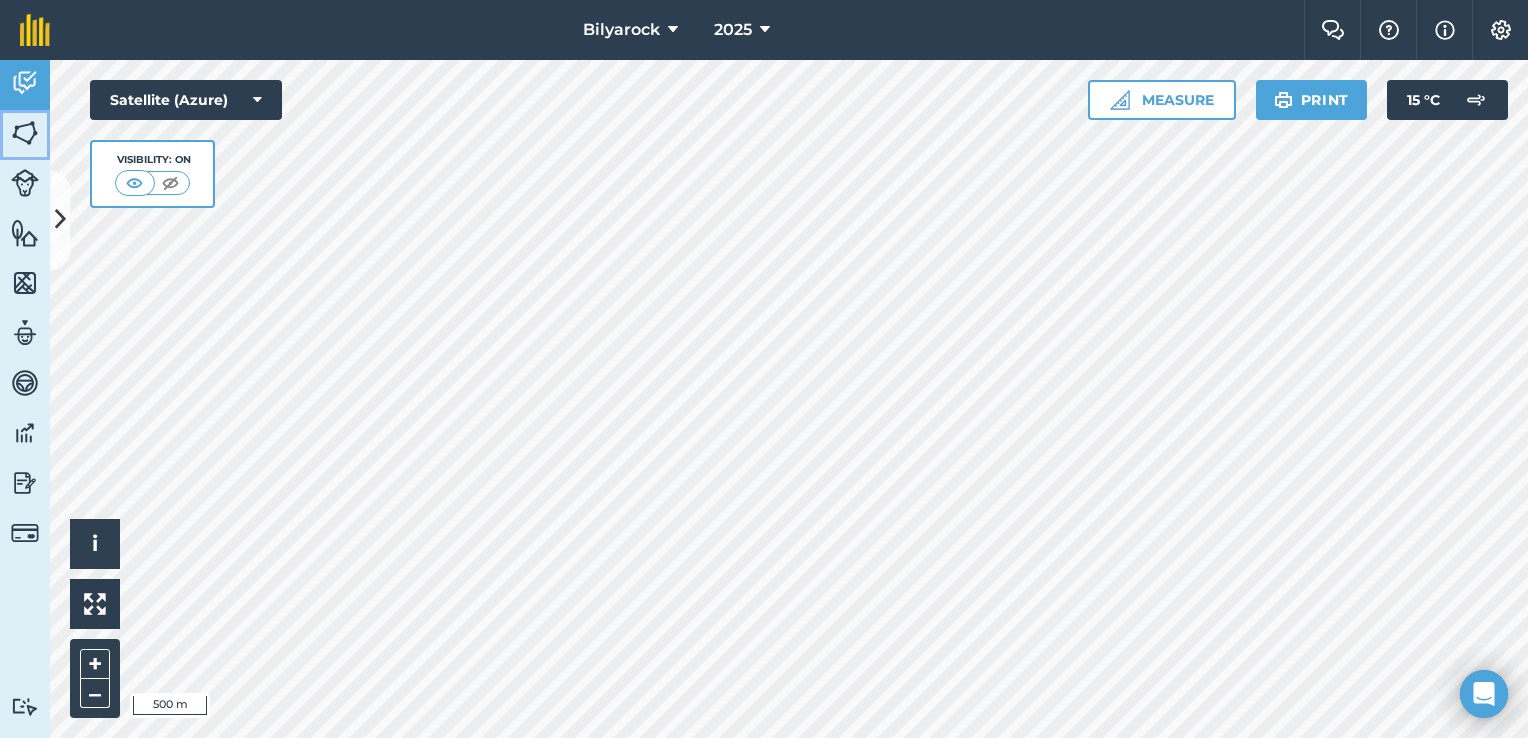 click at bounding box center (25, 133) 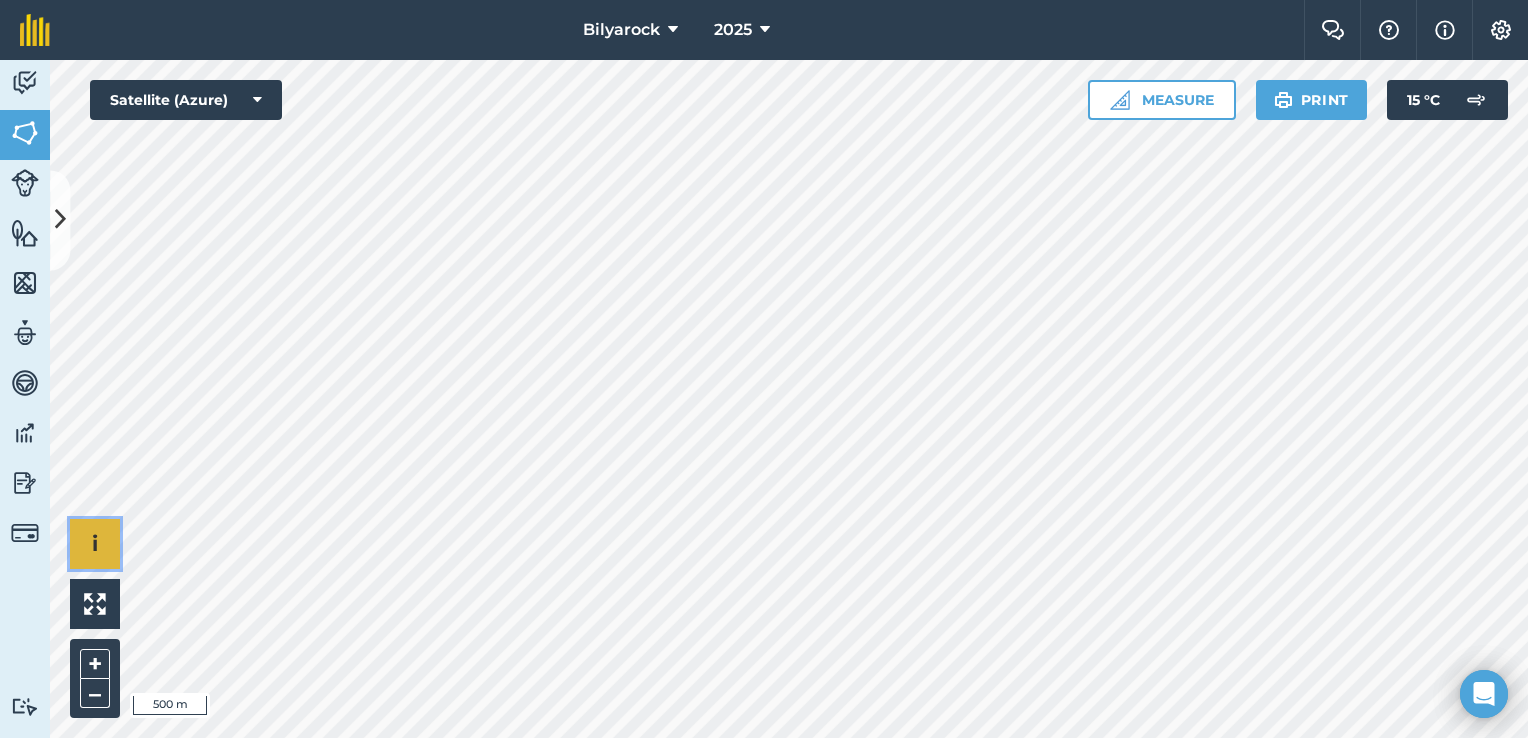 click on "i" at bounding box center (95, 544) 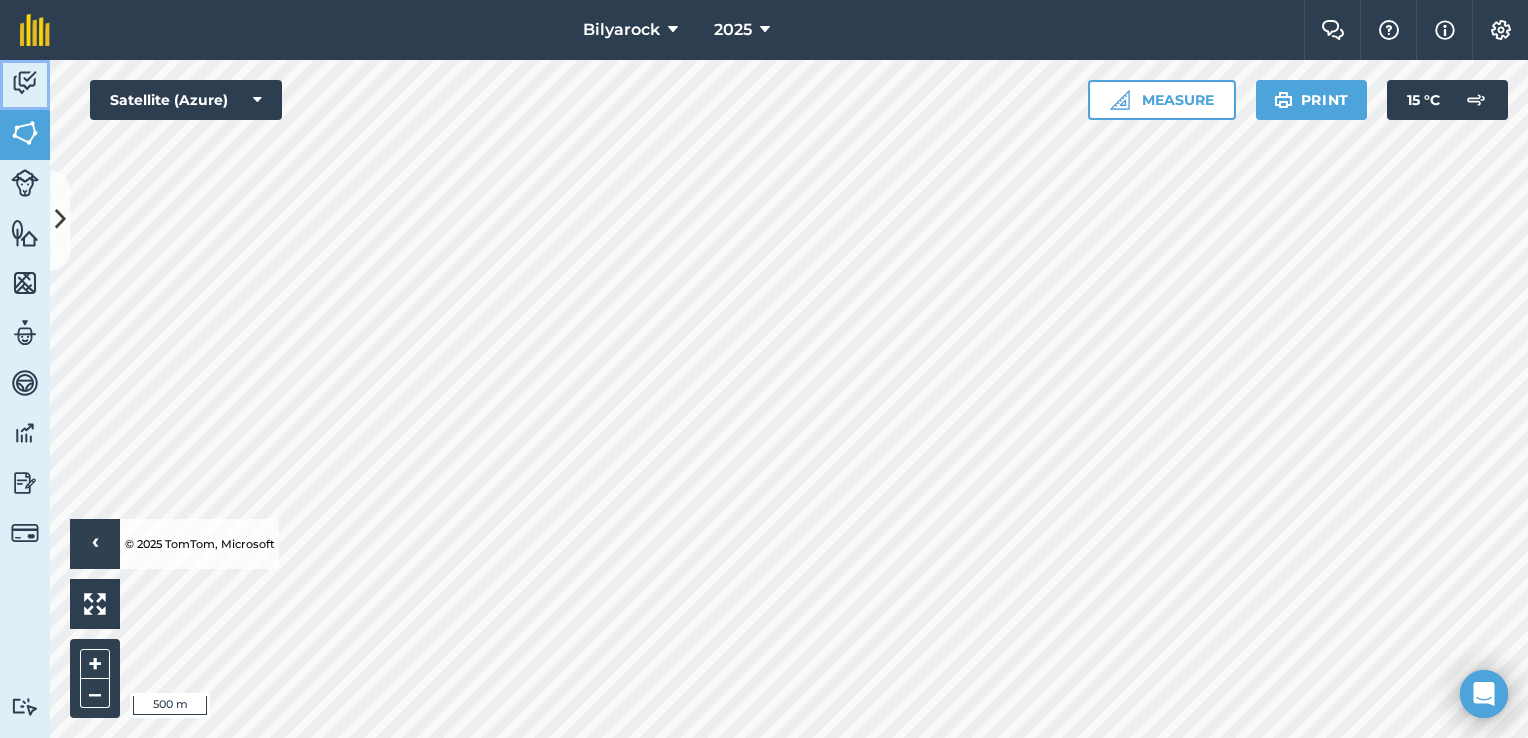 drag, startPoint x: 114, startPoint y: 539, endPoint x: 29, endPoint y: 77, distance: 469.75418 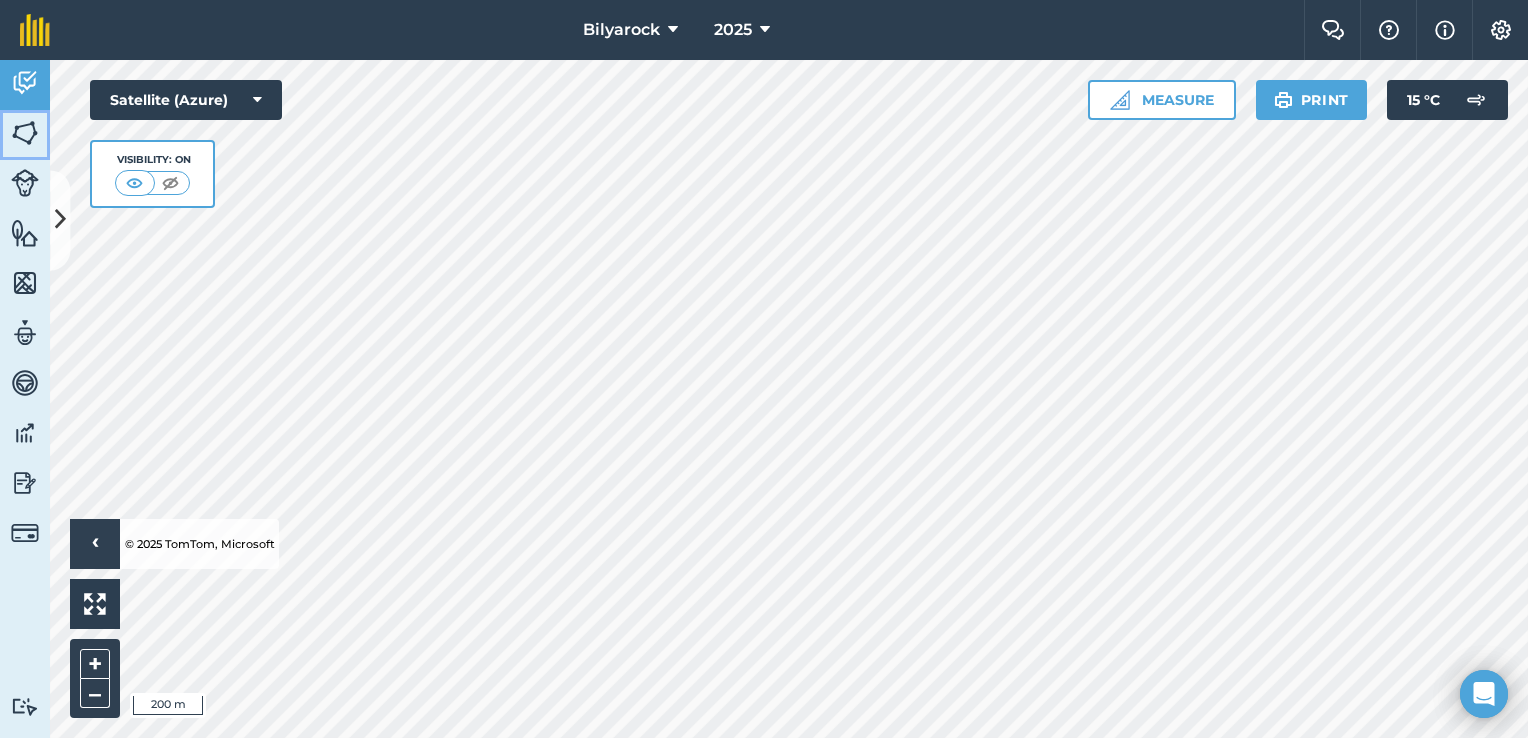 click at bounding box center [25, 133] 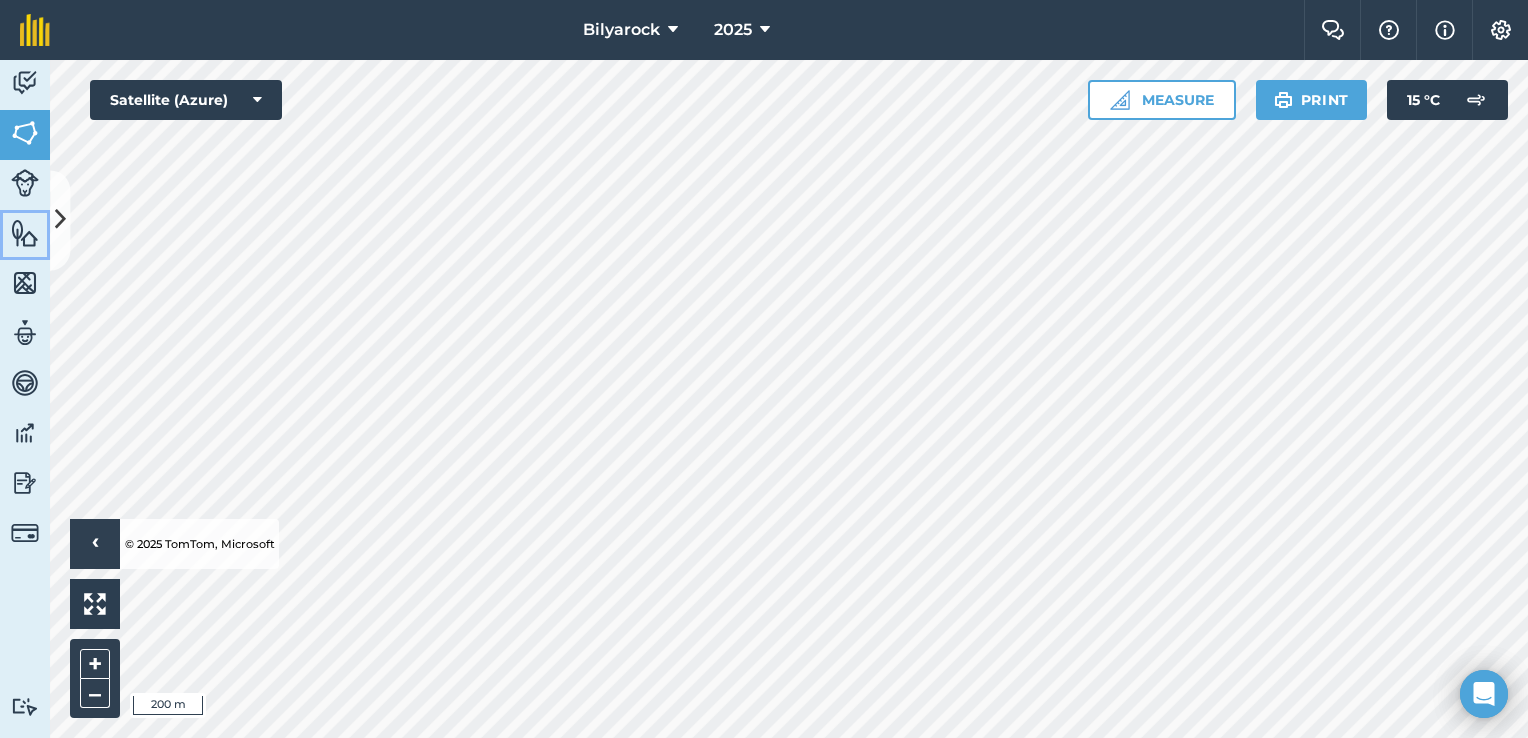 click at bounding box center (25, 233) 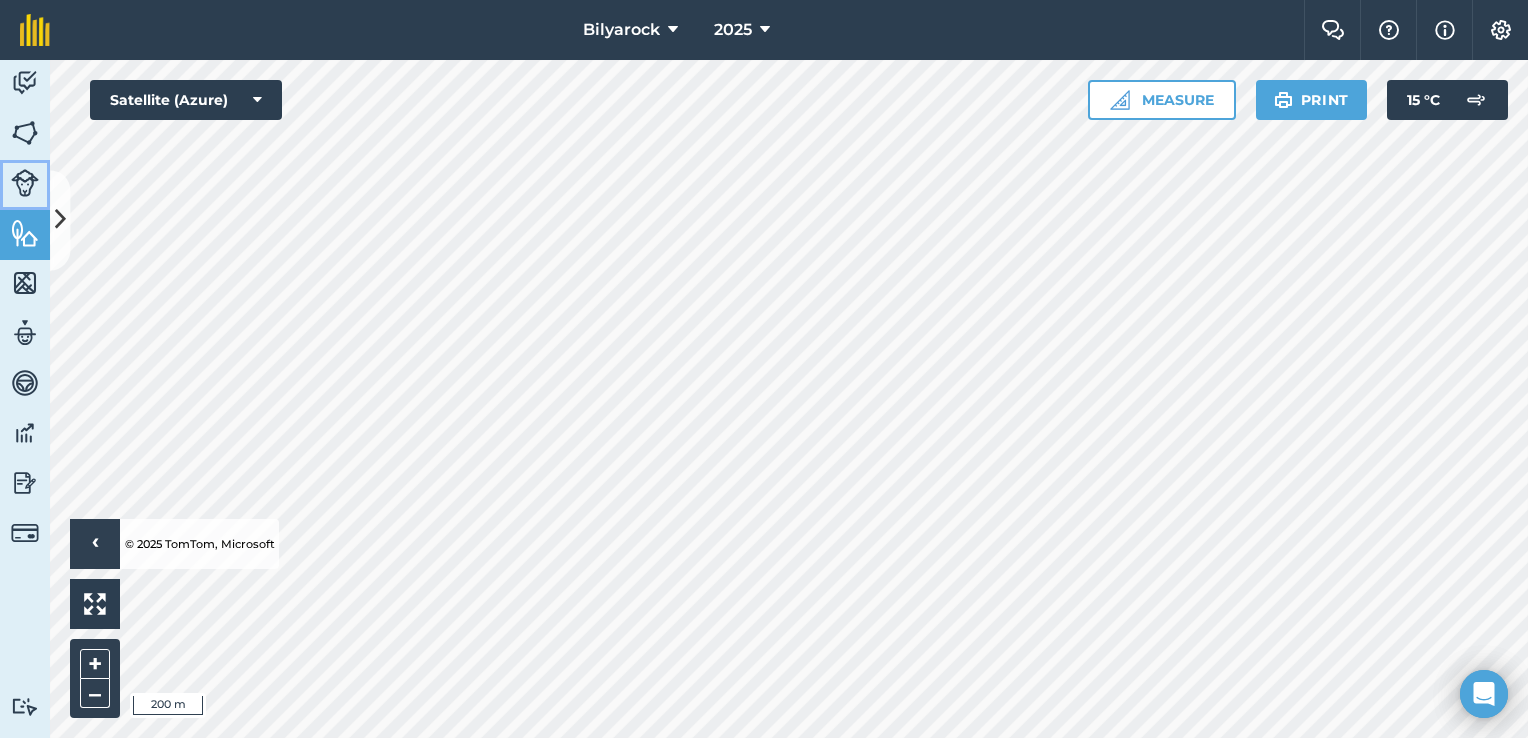 click at bounding box center [25, 183] 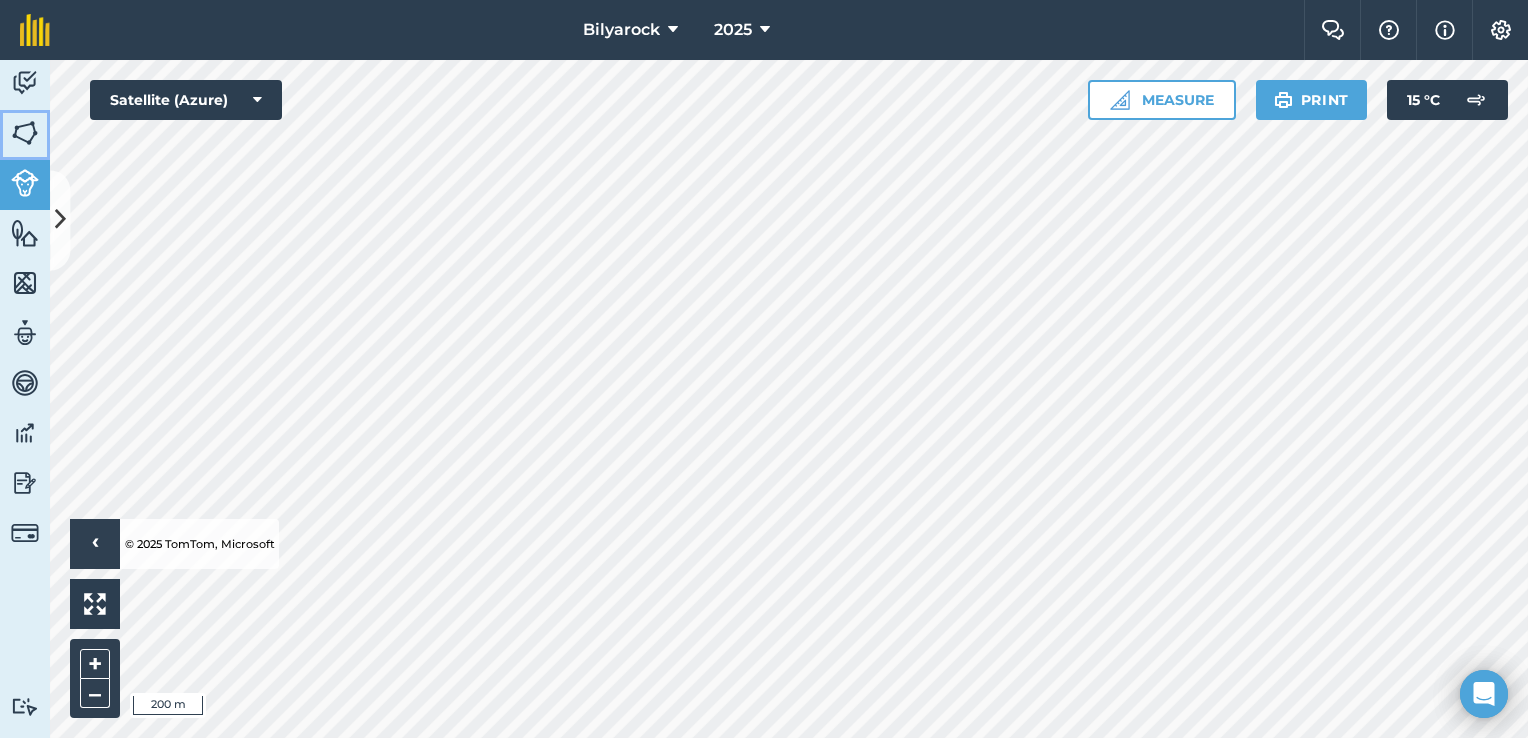 click at bounding box center [25, 133] 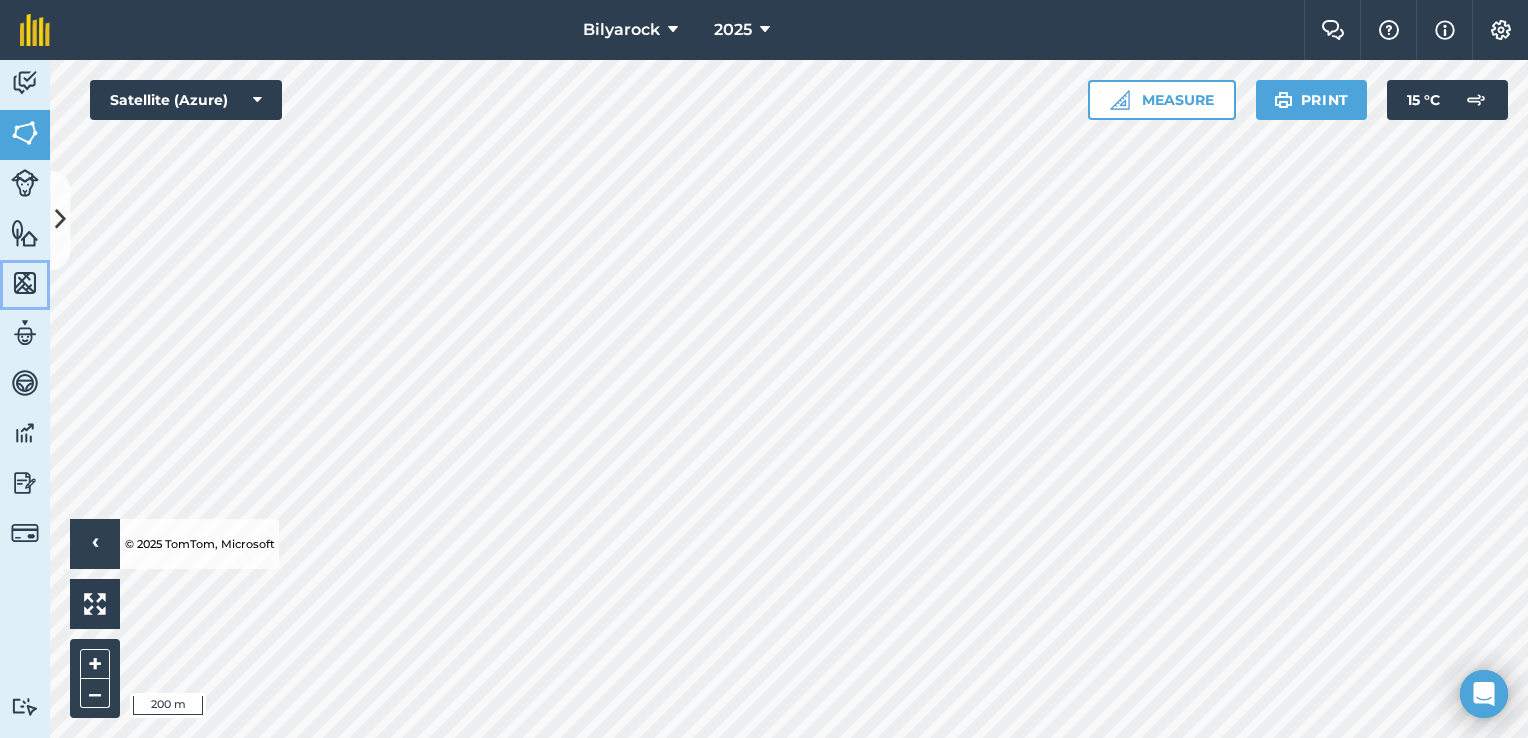 click at bounding box center (25, 283) 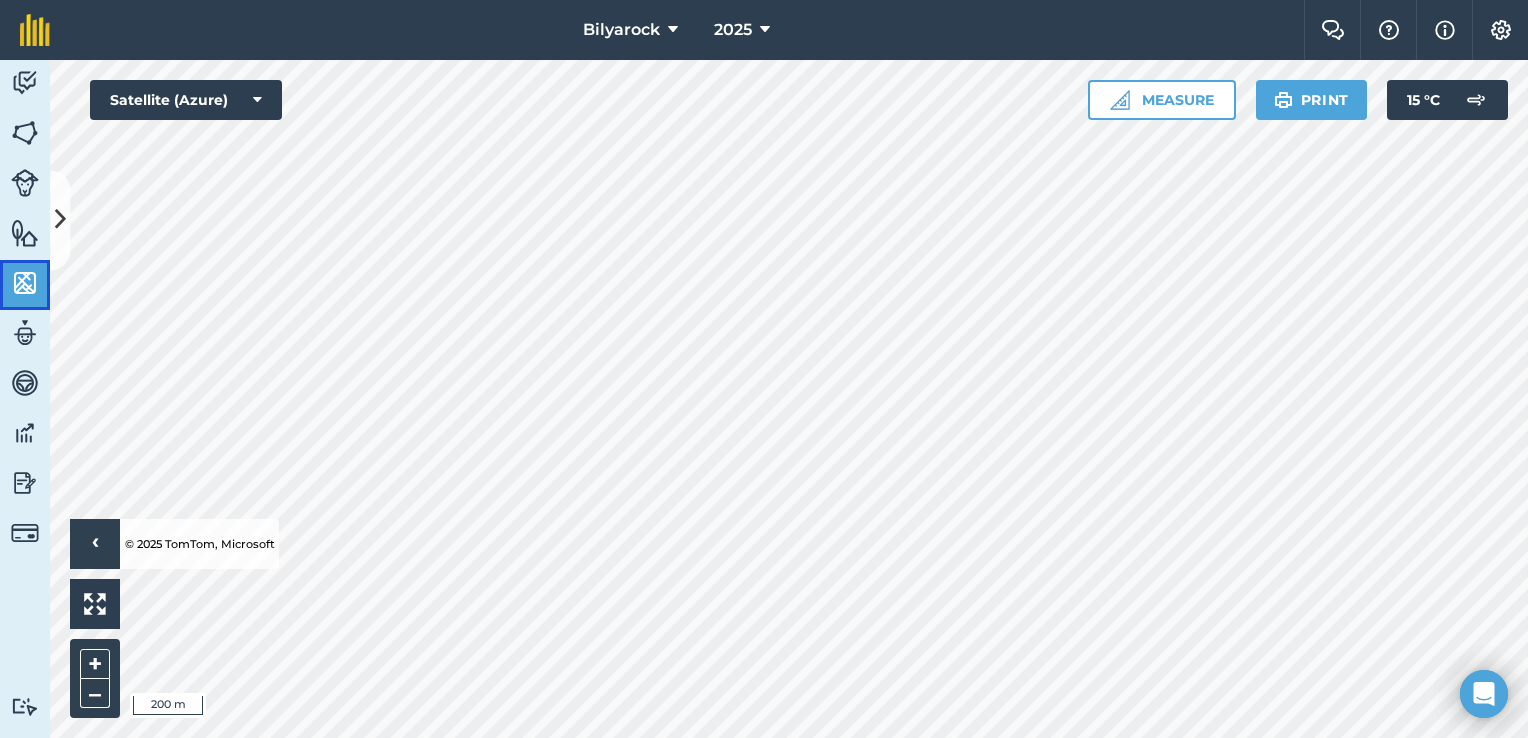 click at bounding box center (25, 283) 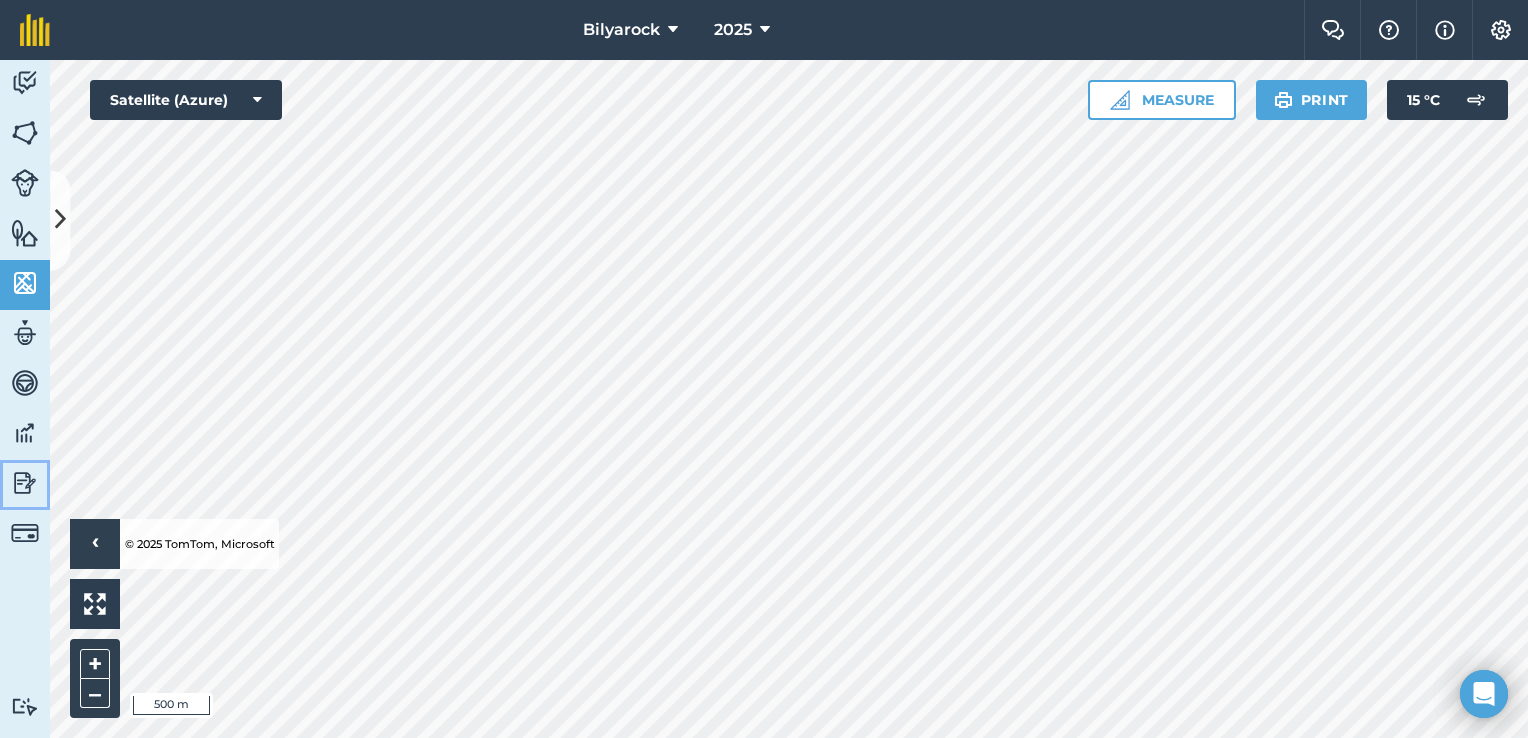 click at bounding box center (25, 483) 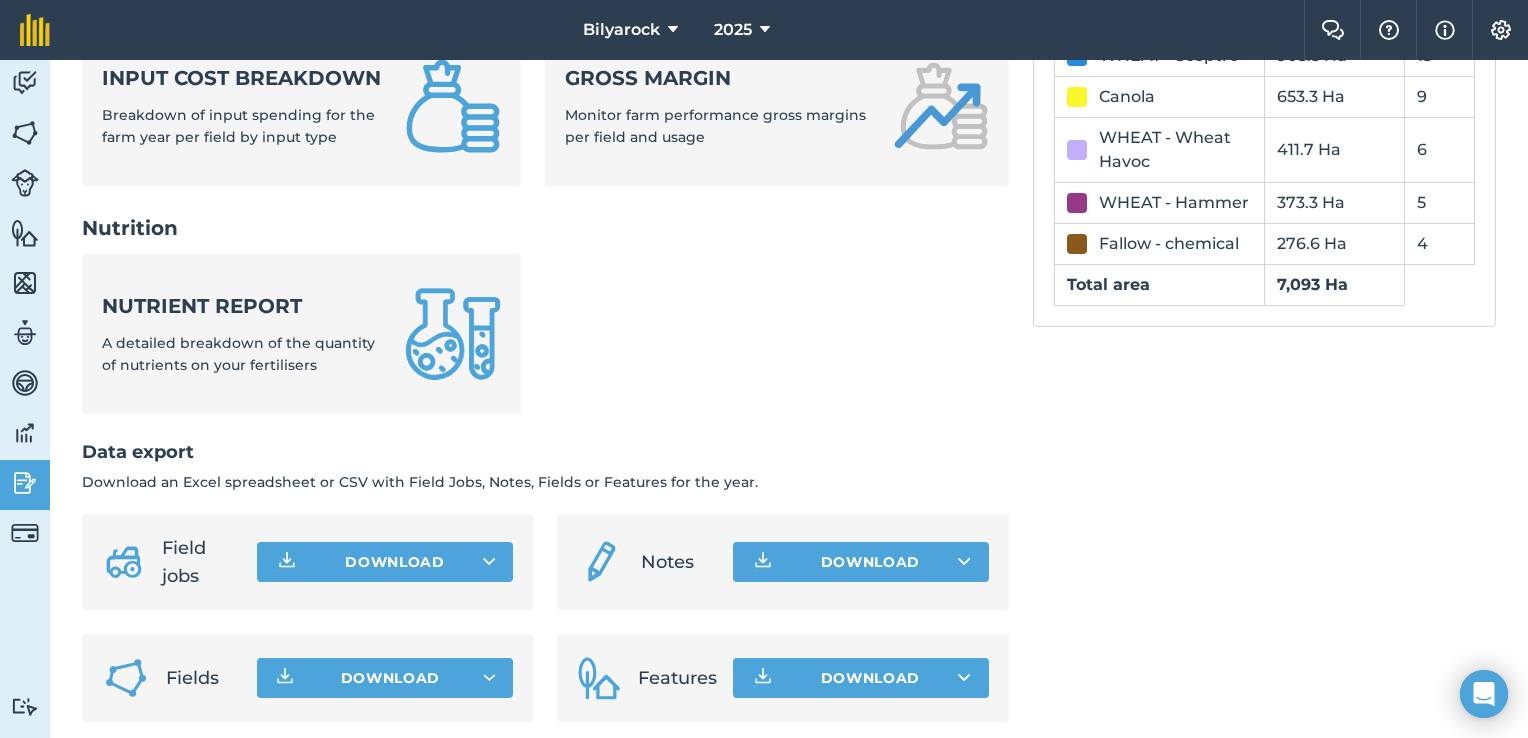 scroll, scrollTop: 861, scrollLeft: 0, axis: vertical 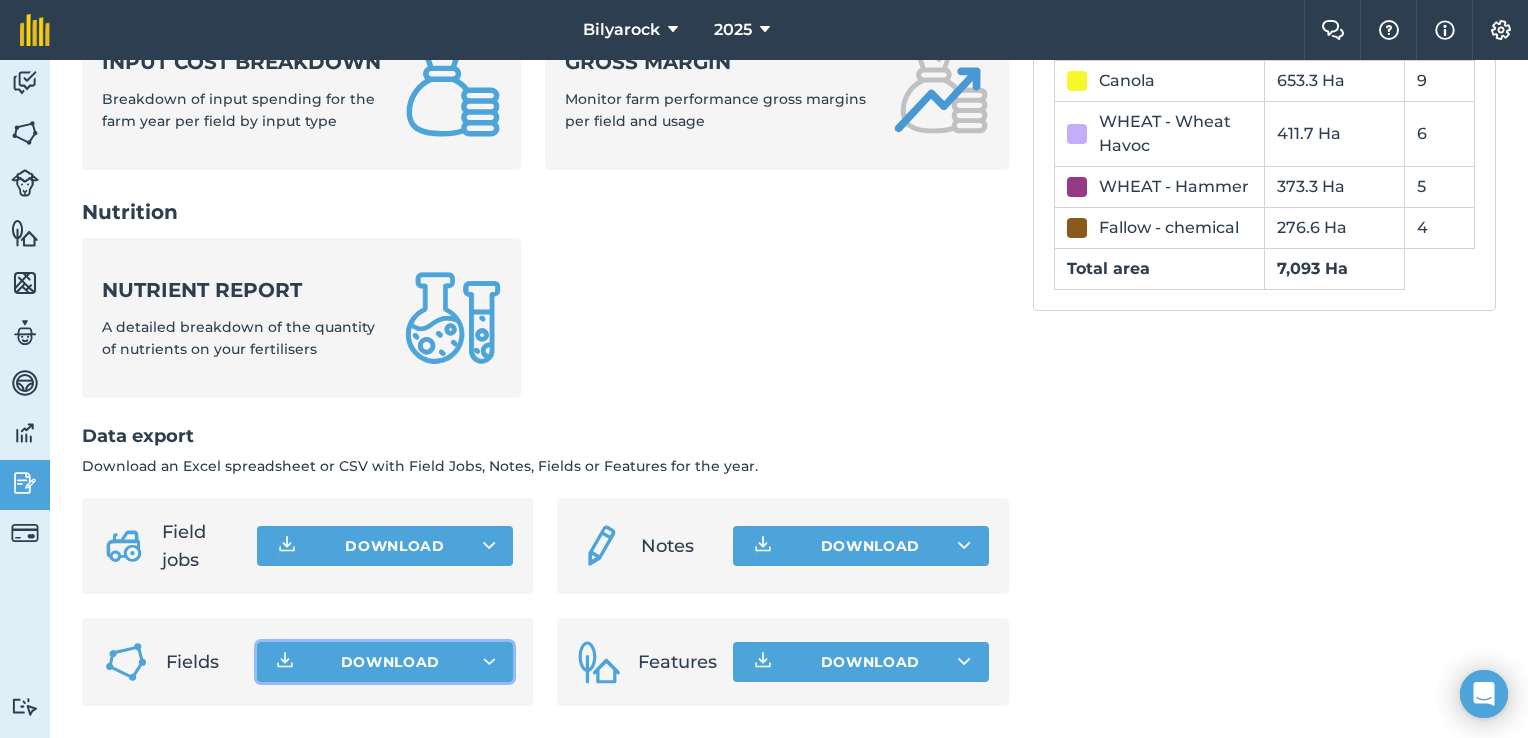 click on "Download" at bounding box center [391, 662] 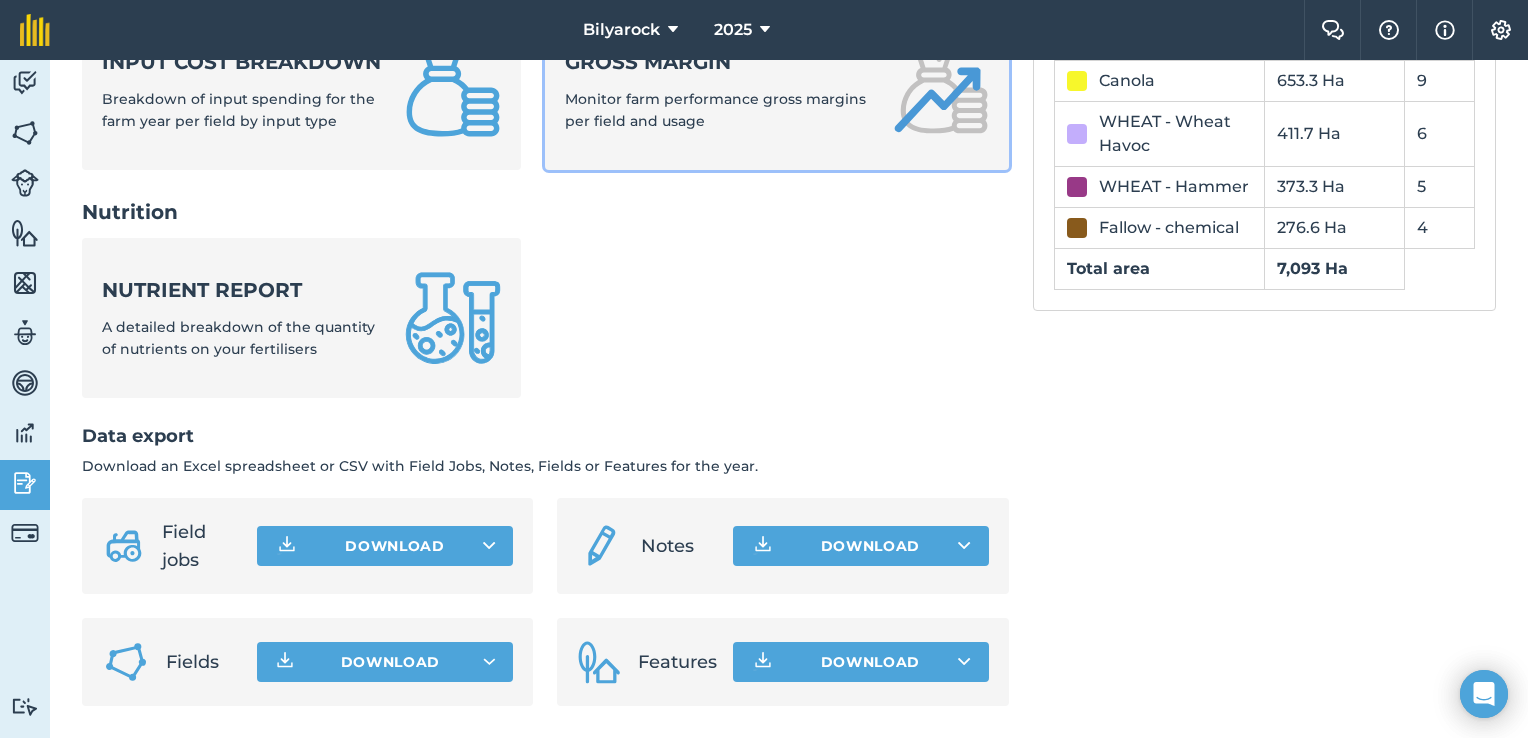 drag, startPoint x: 789, startPoint y: 134, endPoint x: 672, endPoint y: 59, distance: 138.97482 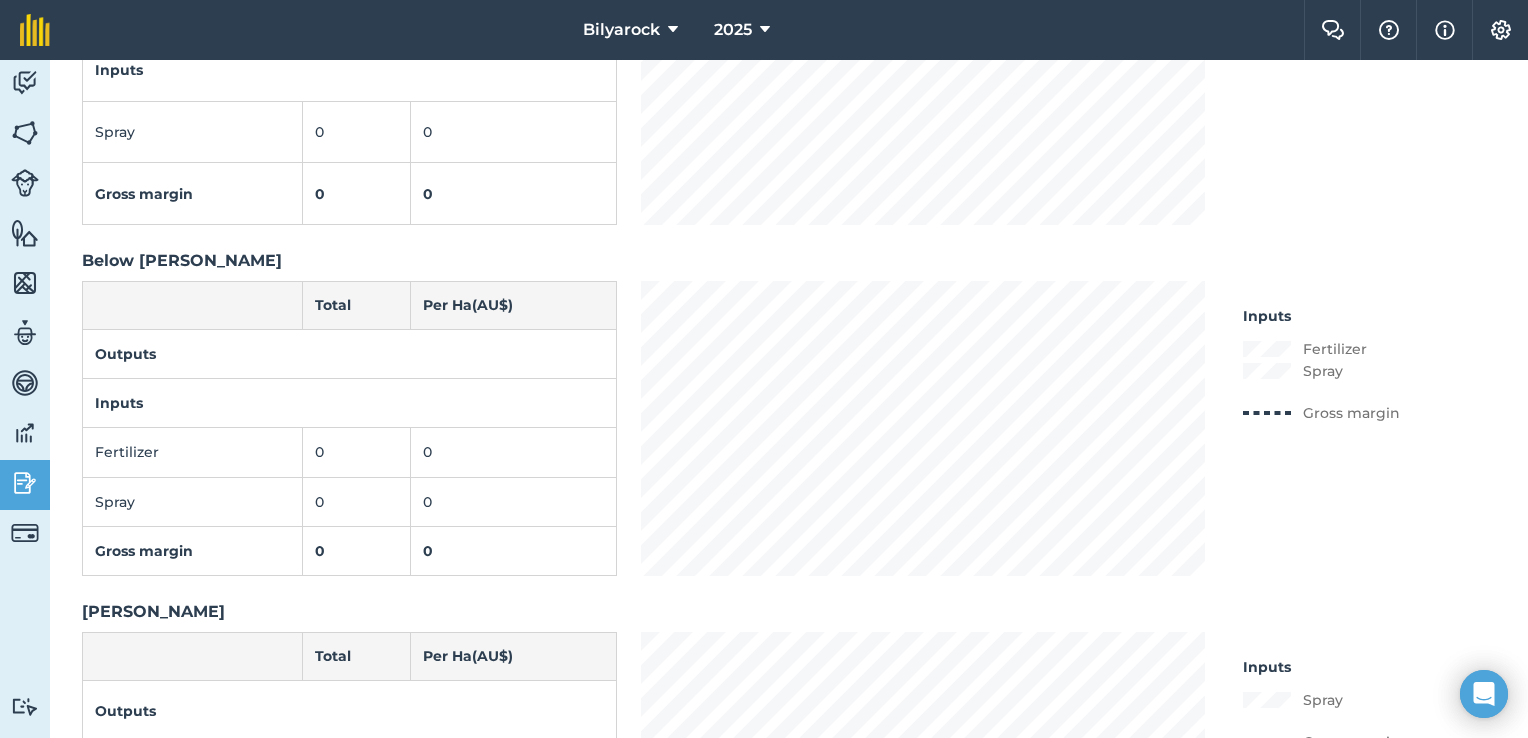 scroll, scrollTop: 0, scrollLeft: 0, axis: both 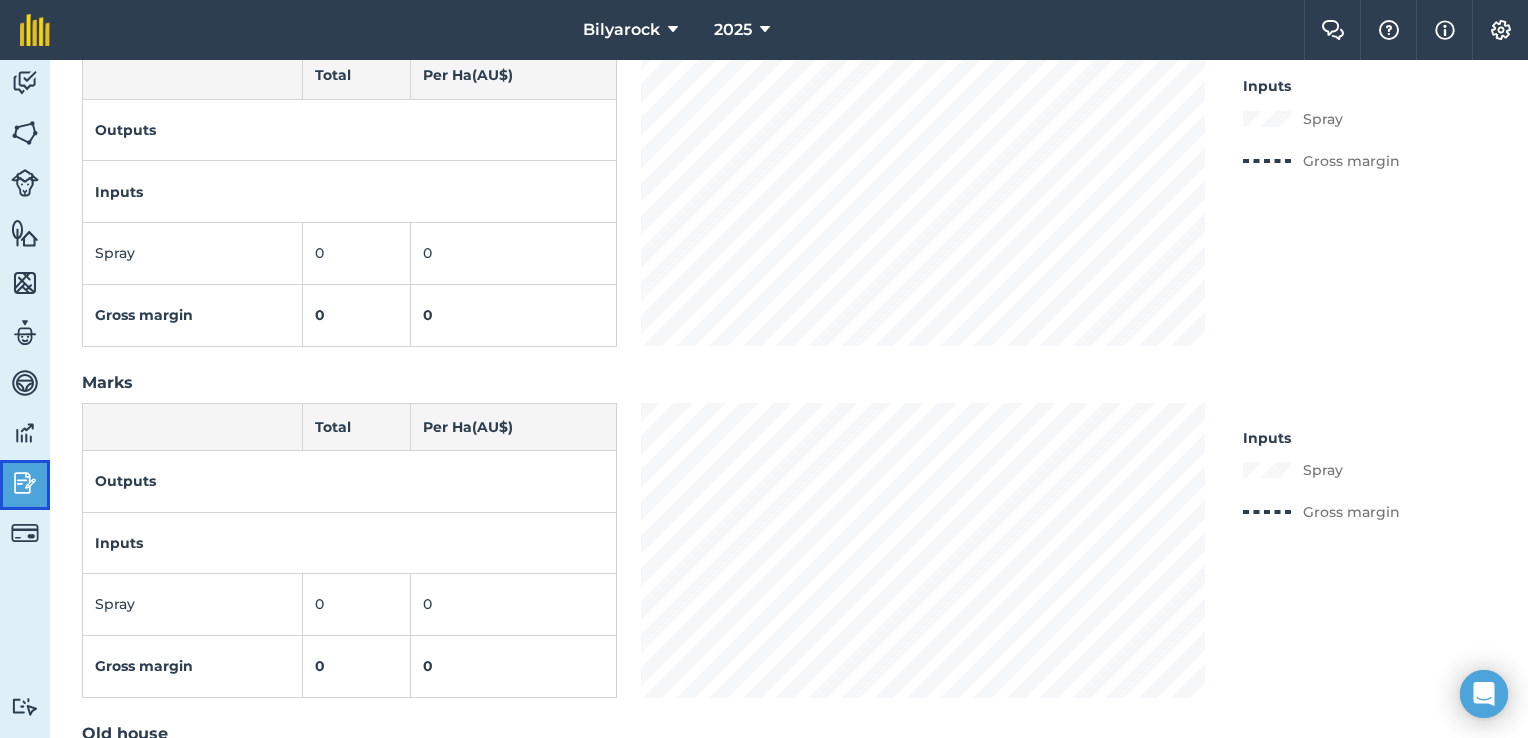 click on "Reporting" at bounding box center [25, 485] 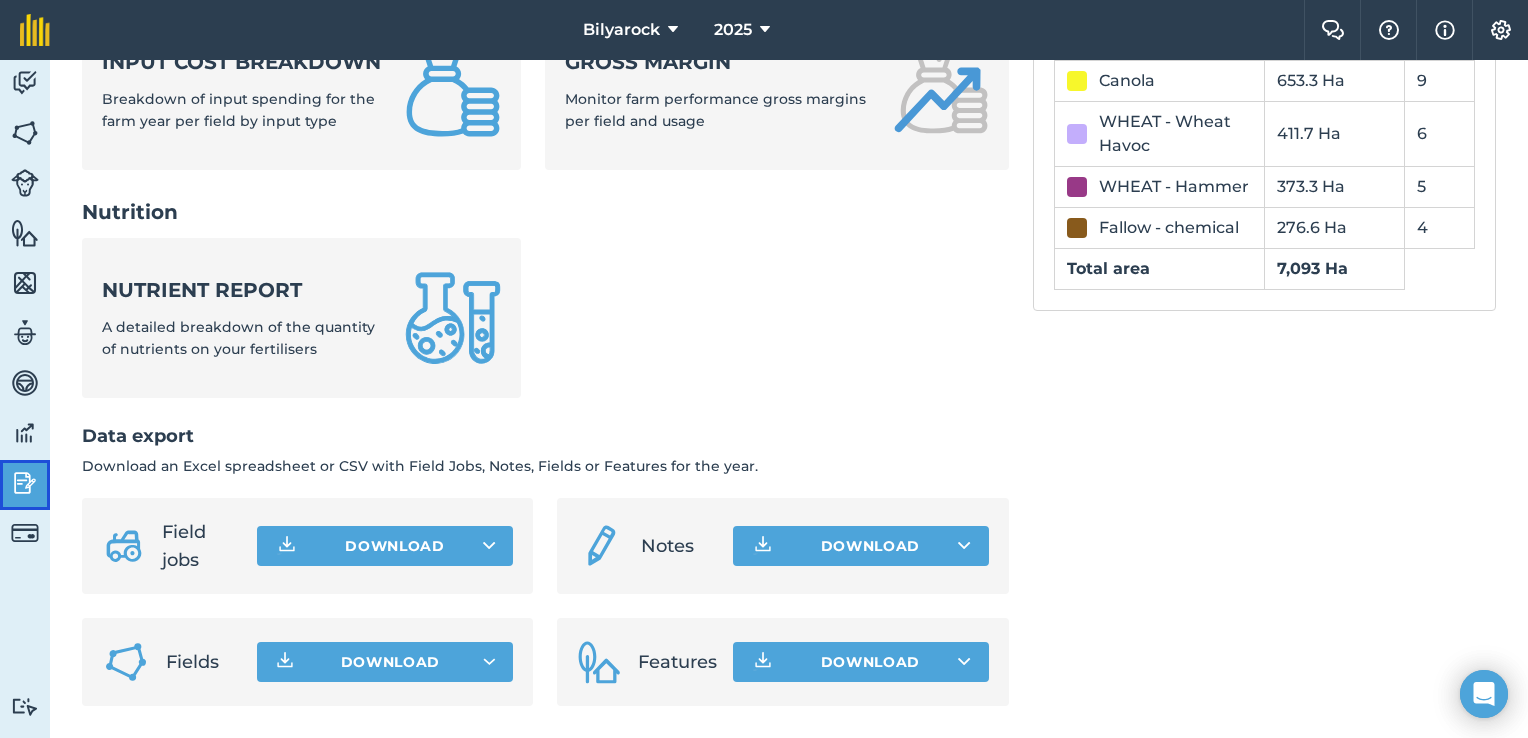 scroll, scrollTop: 861, scrollLeft: 0, axis: vertical 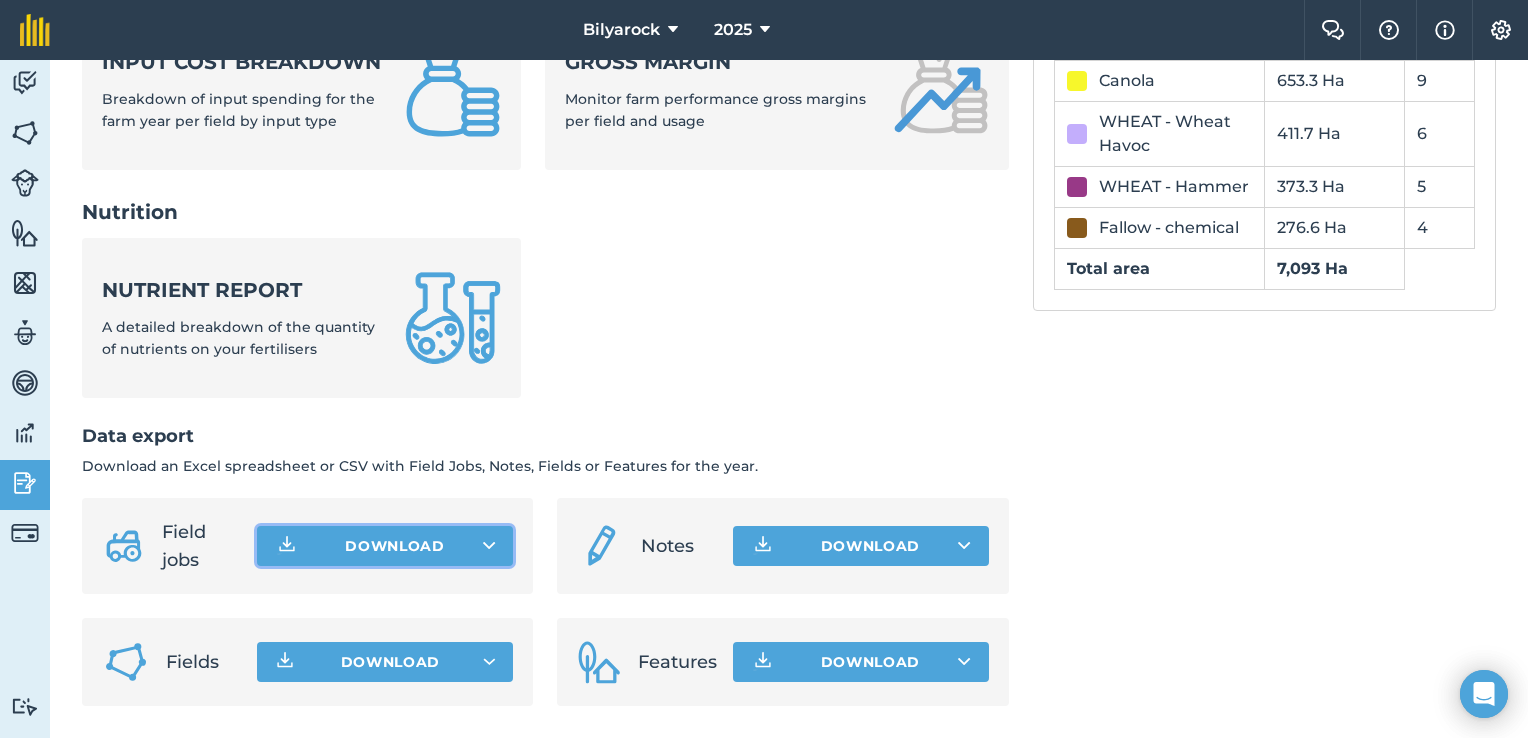 click on "Download" at bounding box center [385, 546] 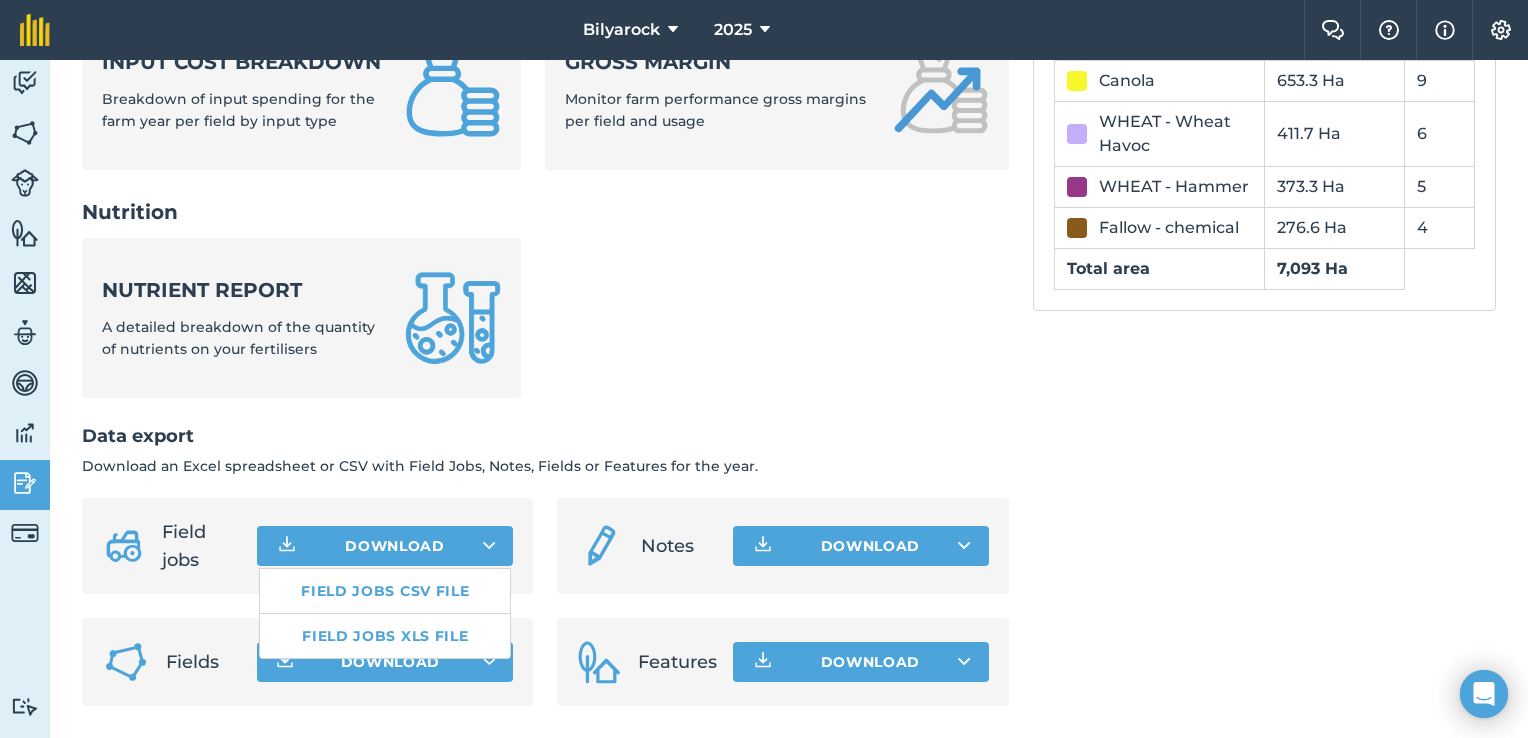 click on "Nutrient report A detailed breakdown of the quantity of nutrients on your fertilisers" at bounding box center (545, 330) 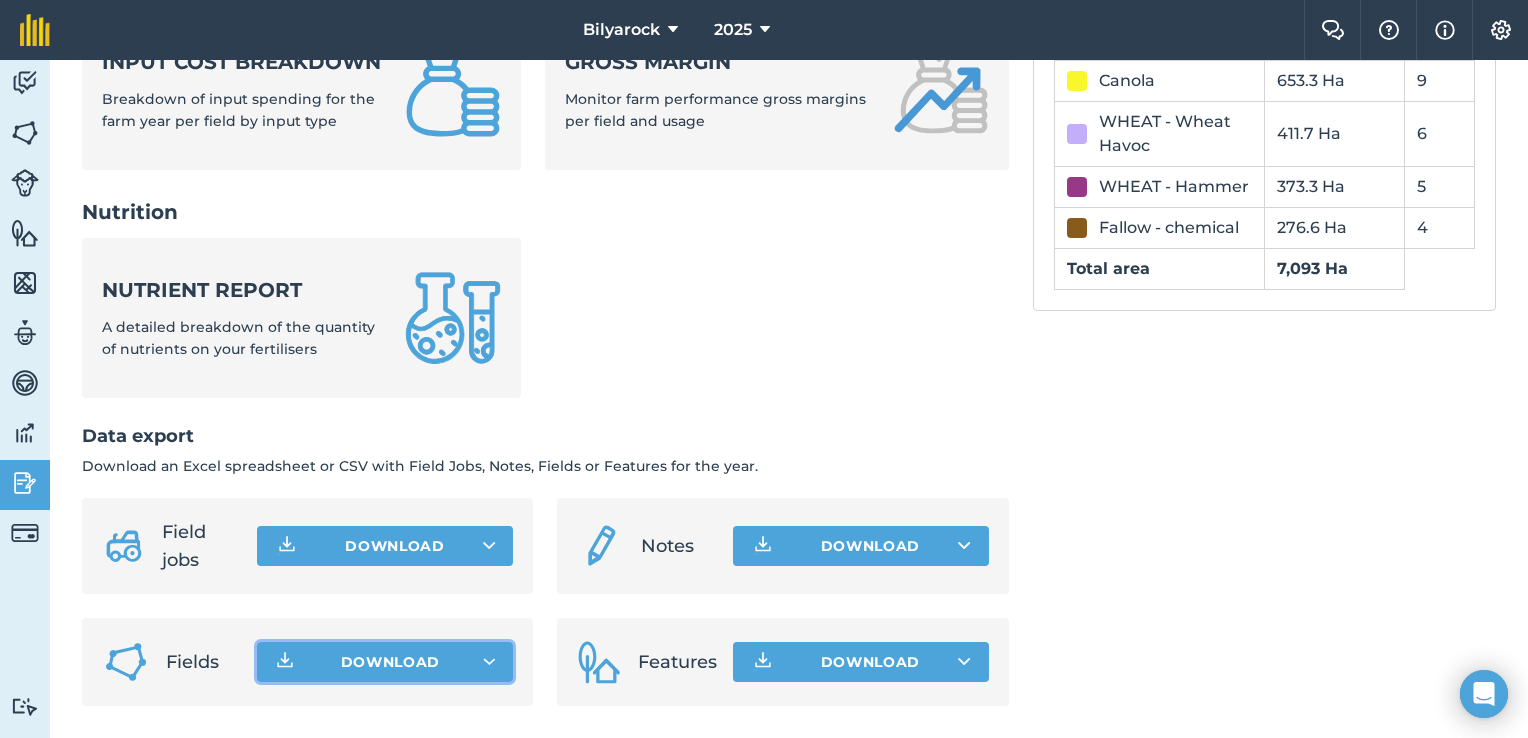 click on "Download" at bounding box center [385, 662] 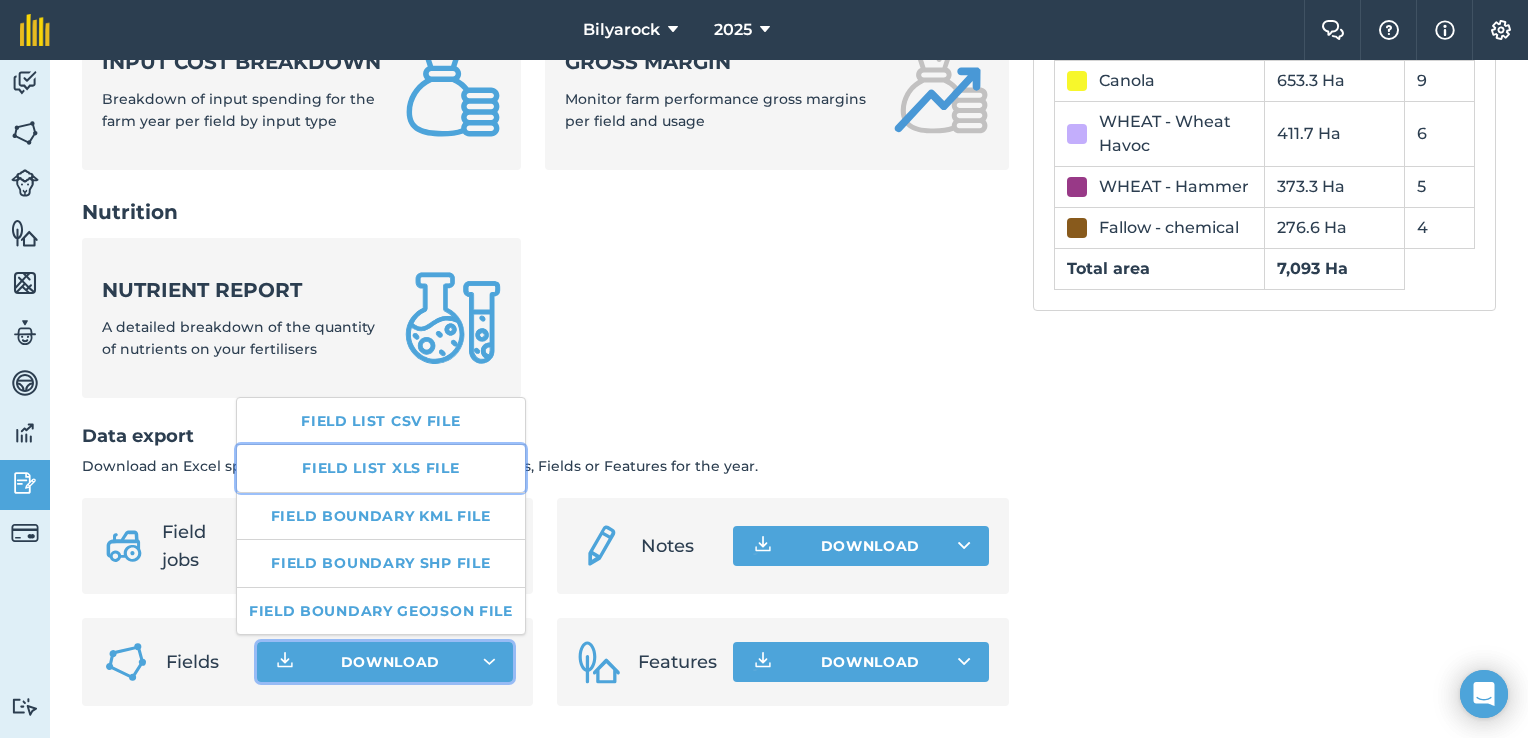 click on "Field list XLS file" at bounding box center [381, 468] 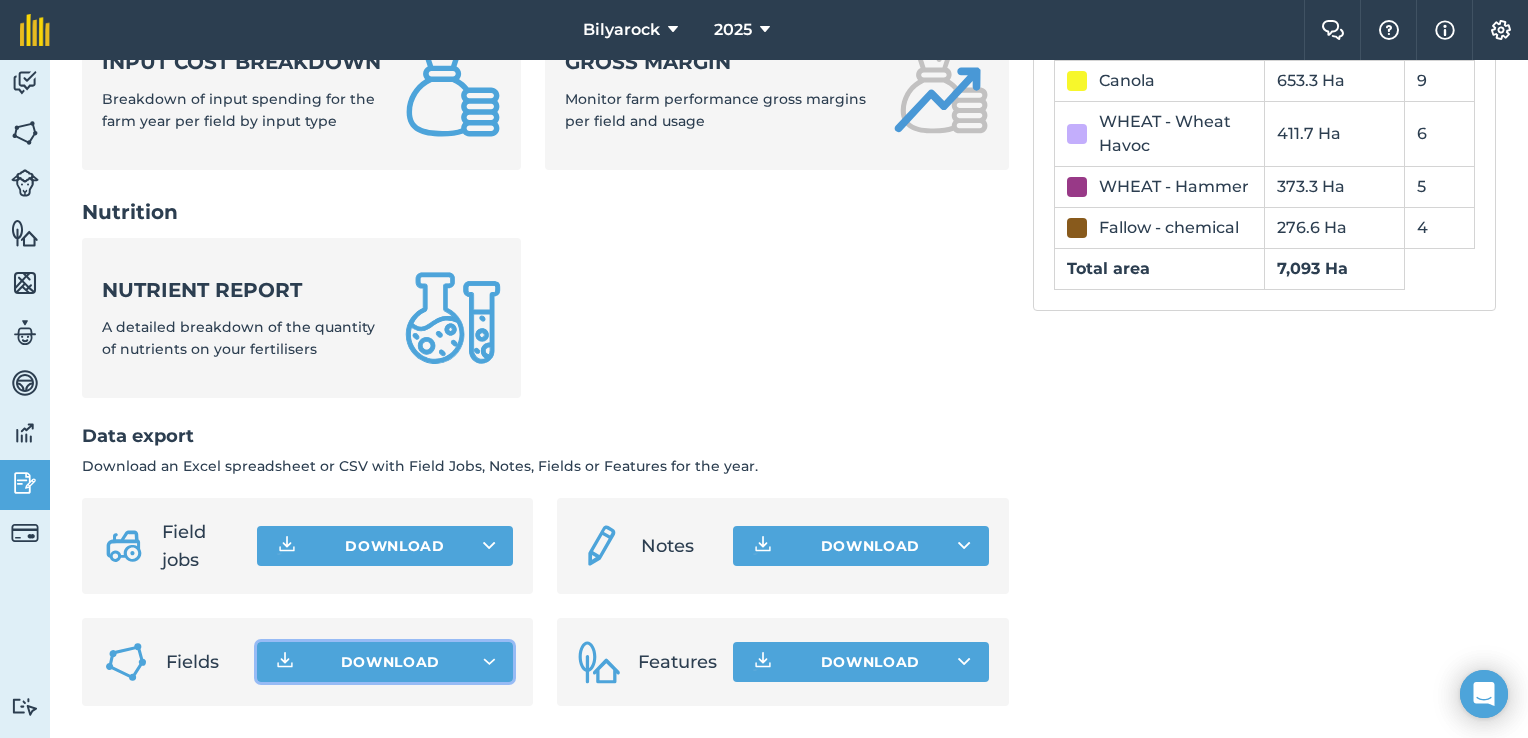 click on "Nutrient report A detailed breakdown of the quantity of nutrients on your fertilisers" at bounding box center (545, 330) 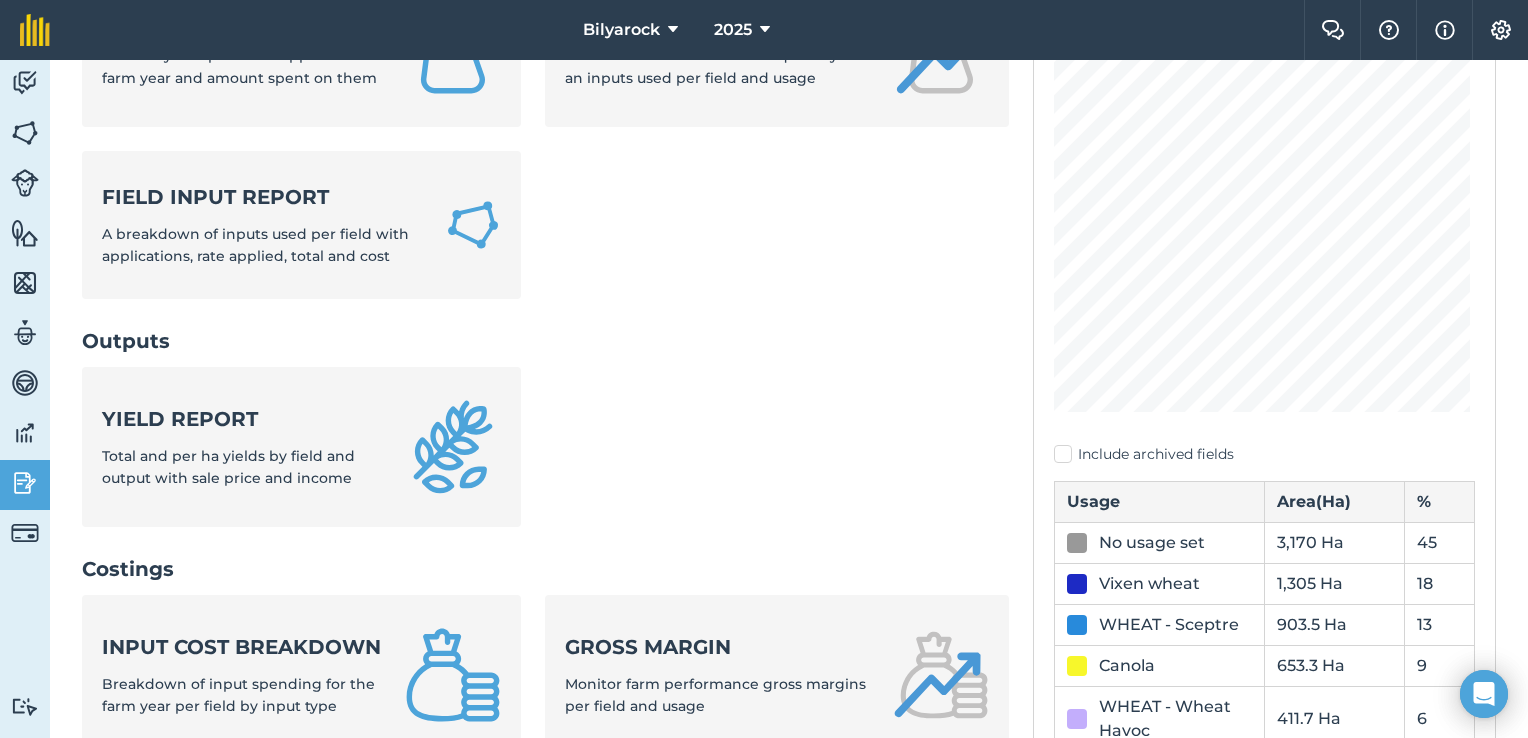 scroll, scrollTop: 0, scrollLeft: 0, axis: both 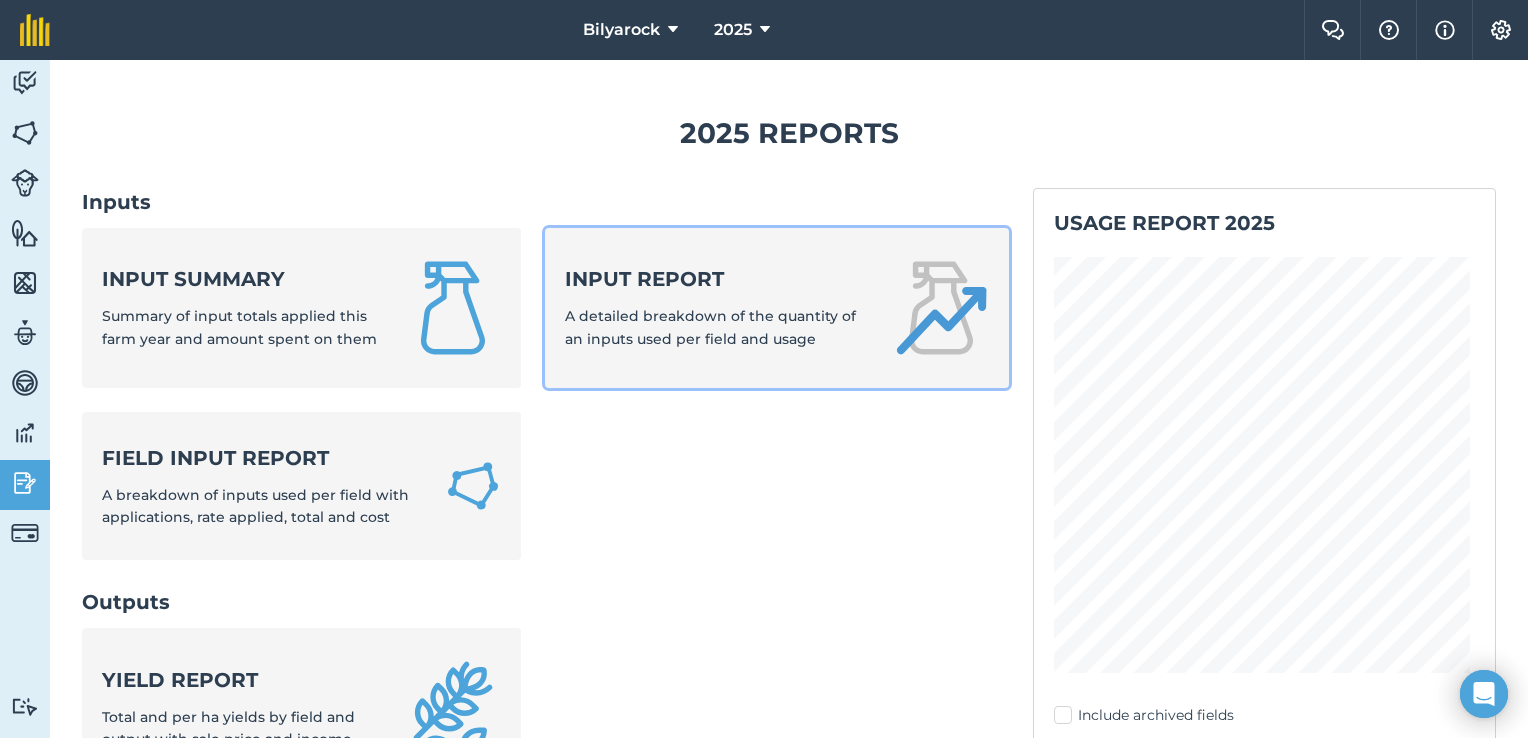 click on "Input report" at bounding box center (716, 279) 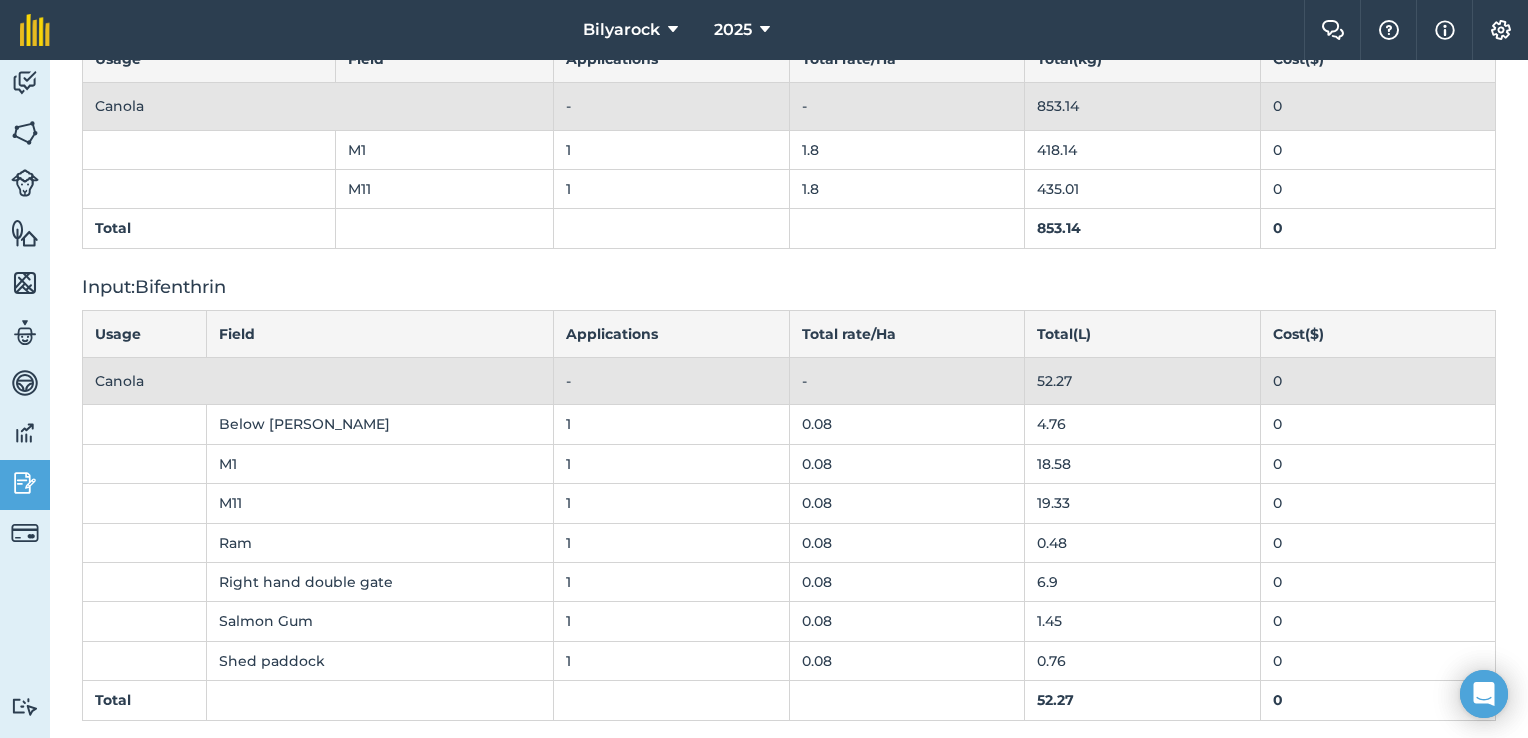 scroll, scrollTop: 400, scrollLeft: 0, axis: vertical 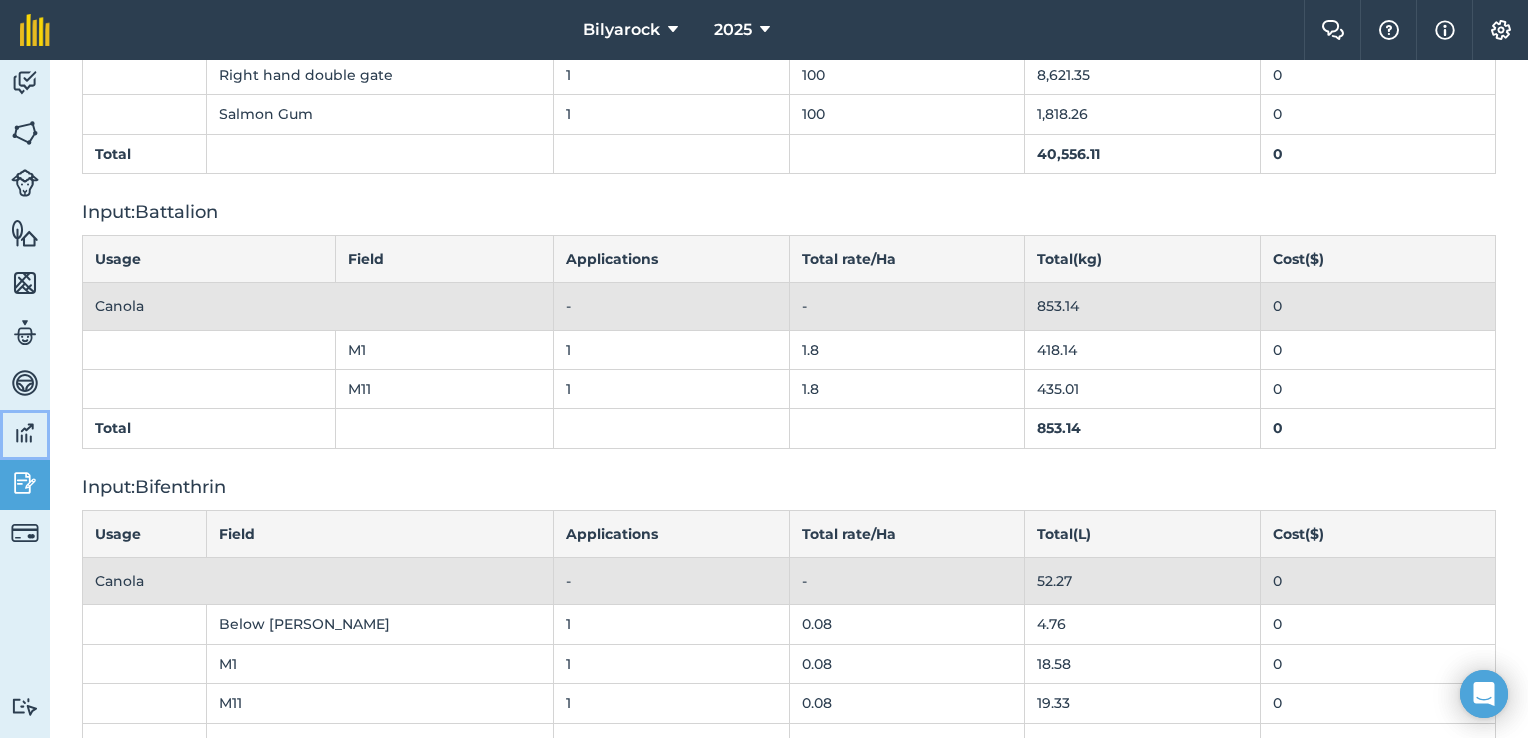 click at bounding box center (25, 433) 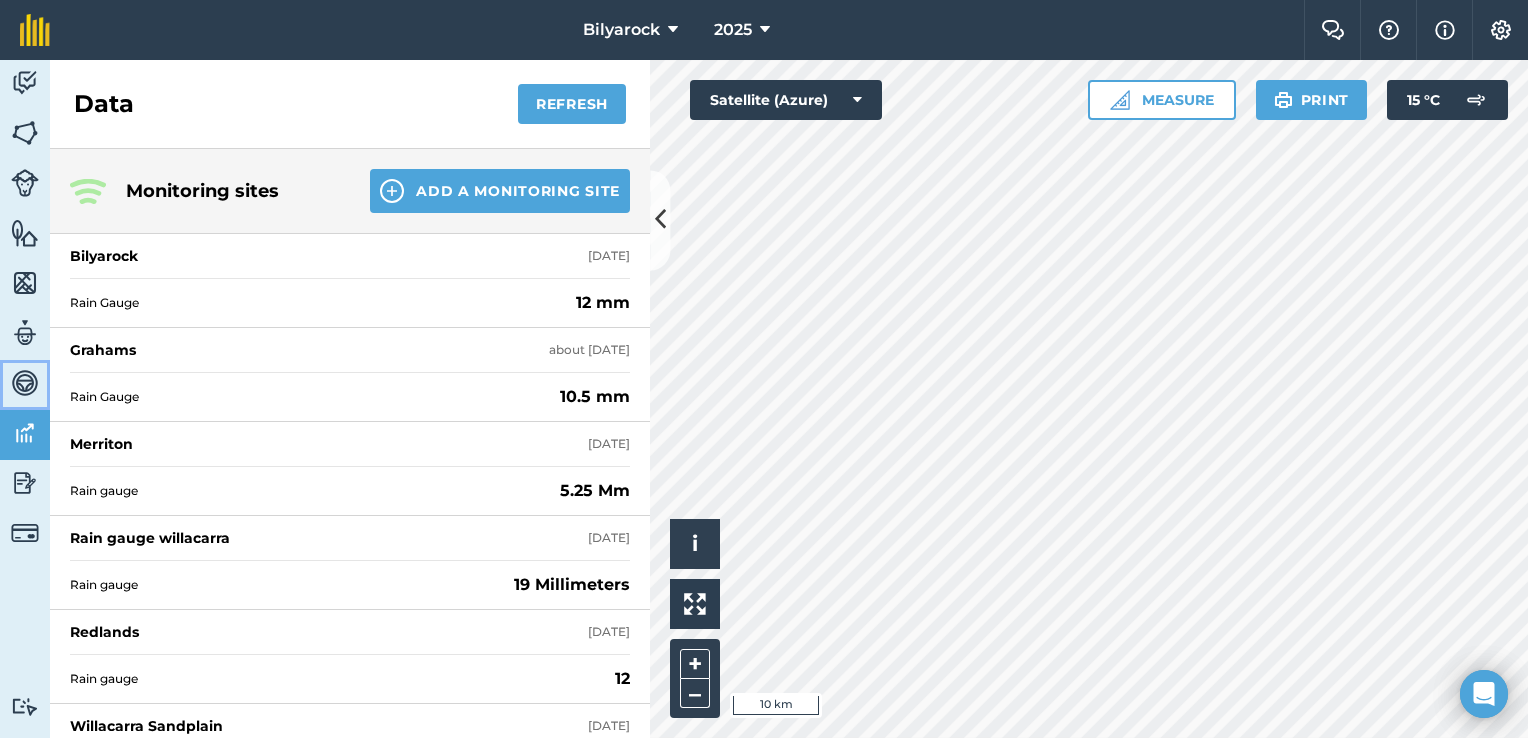 click at bounding box center (25, 383) 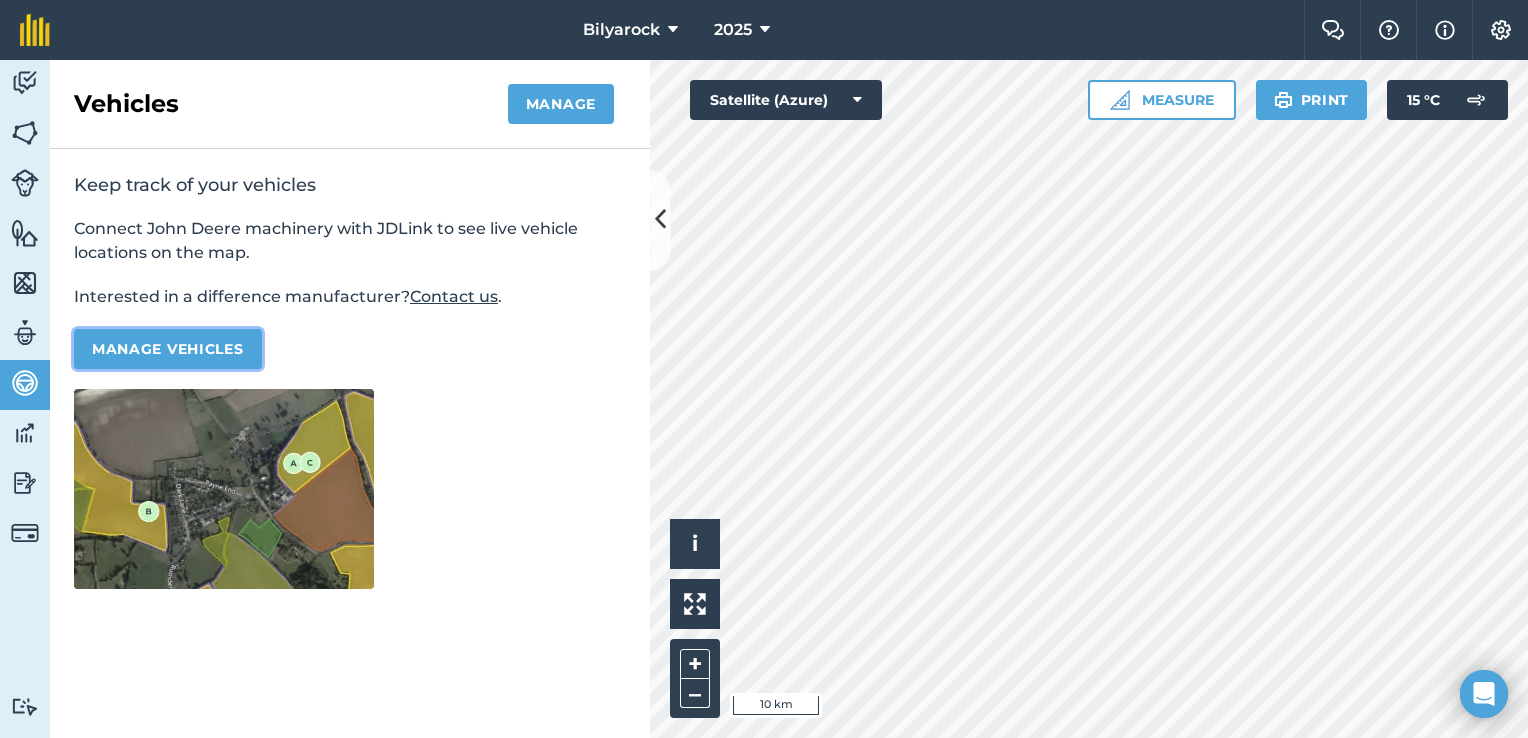 click on "Manage vehicles" at bounding box center (168, 349) 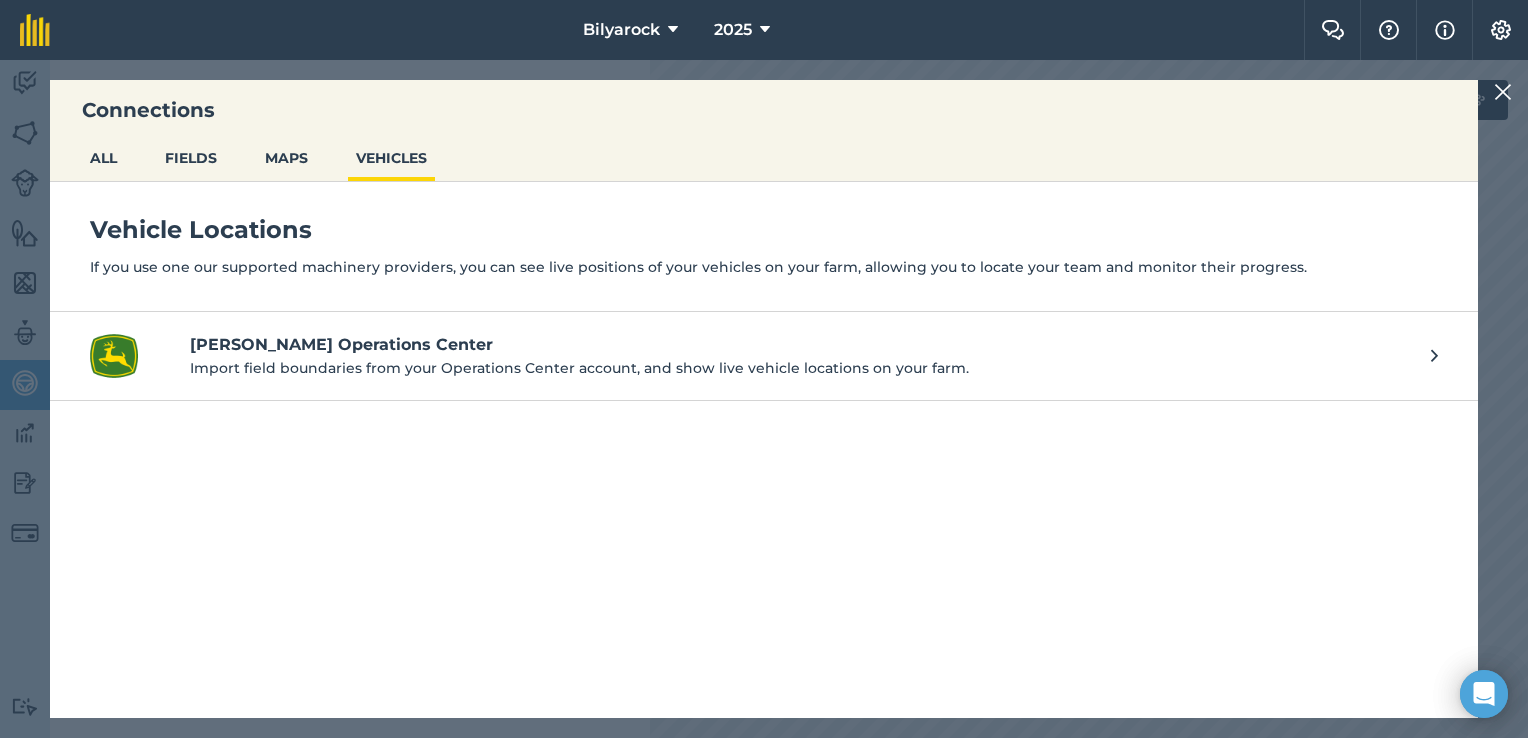 click on "Import field boundaries from your Operations Center account, and show live vehicle locations on your farm." at bounding box center [800, 368] 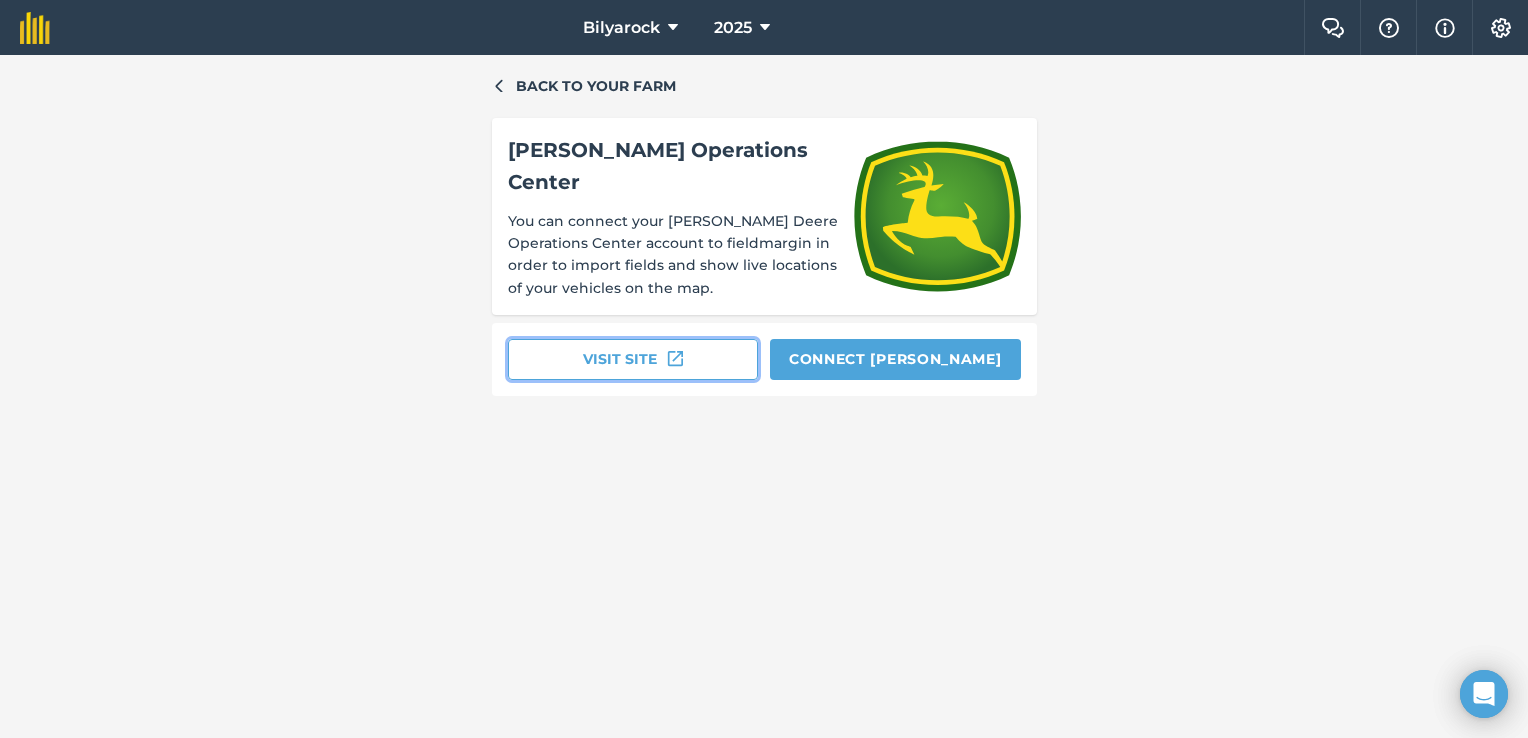 click on "Visit site" at bounding box center [633, 359] 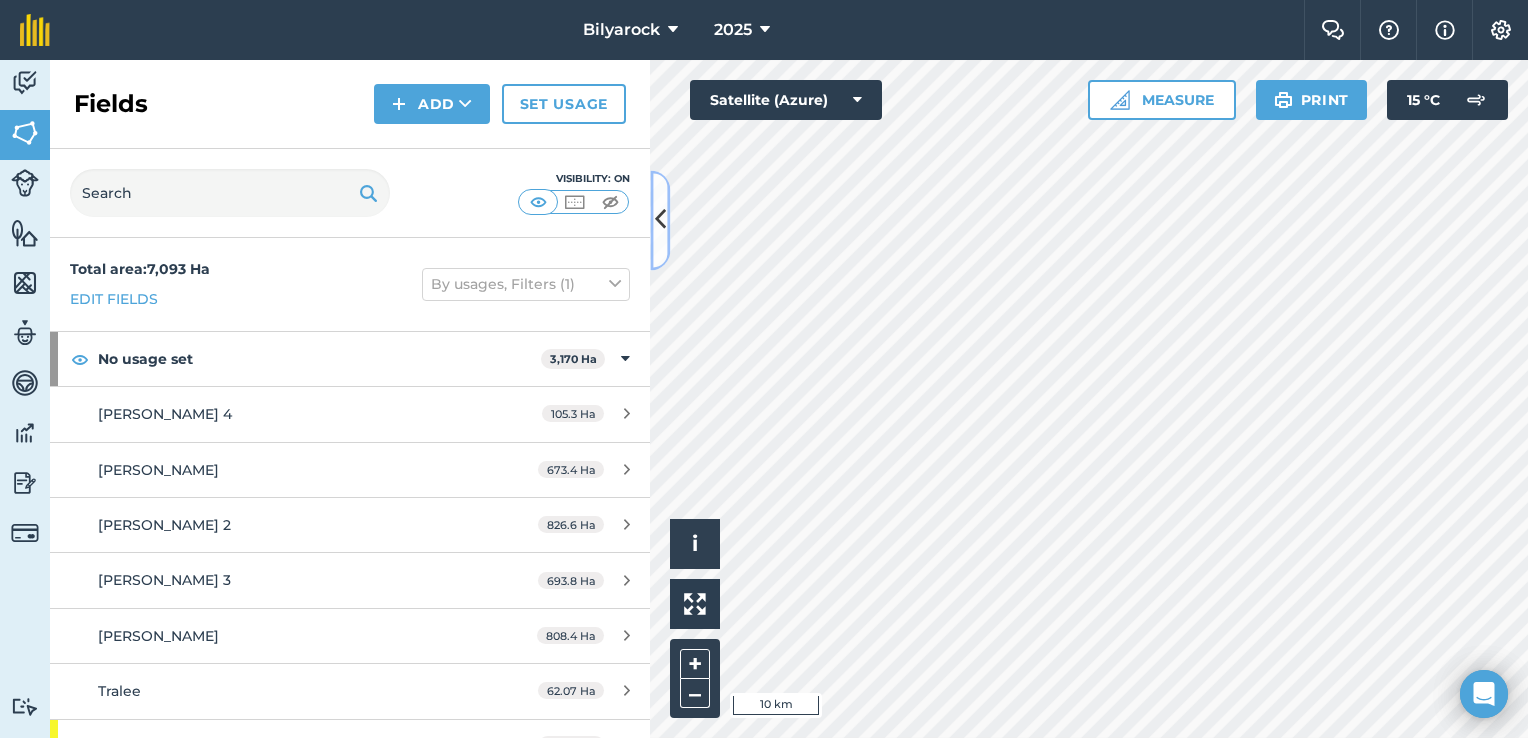 click at bounding box center (660, 220) 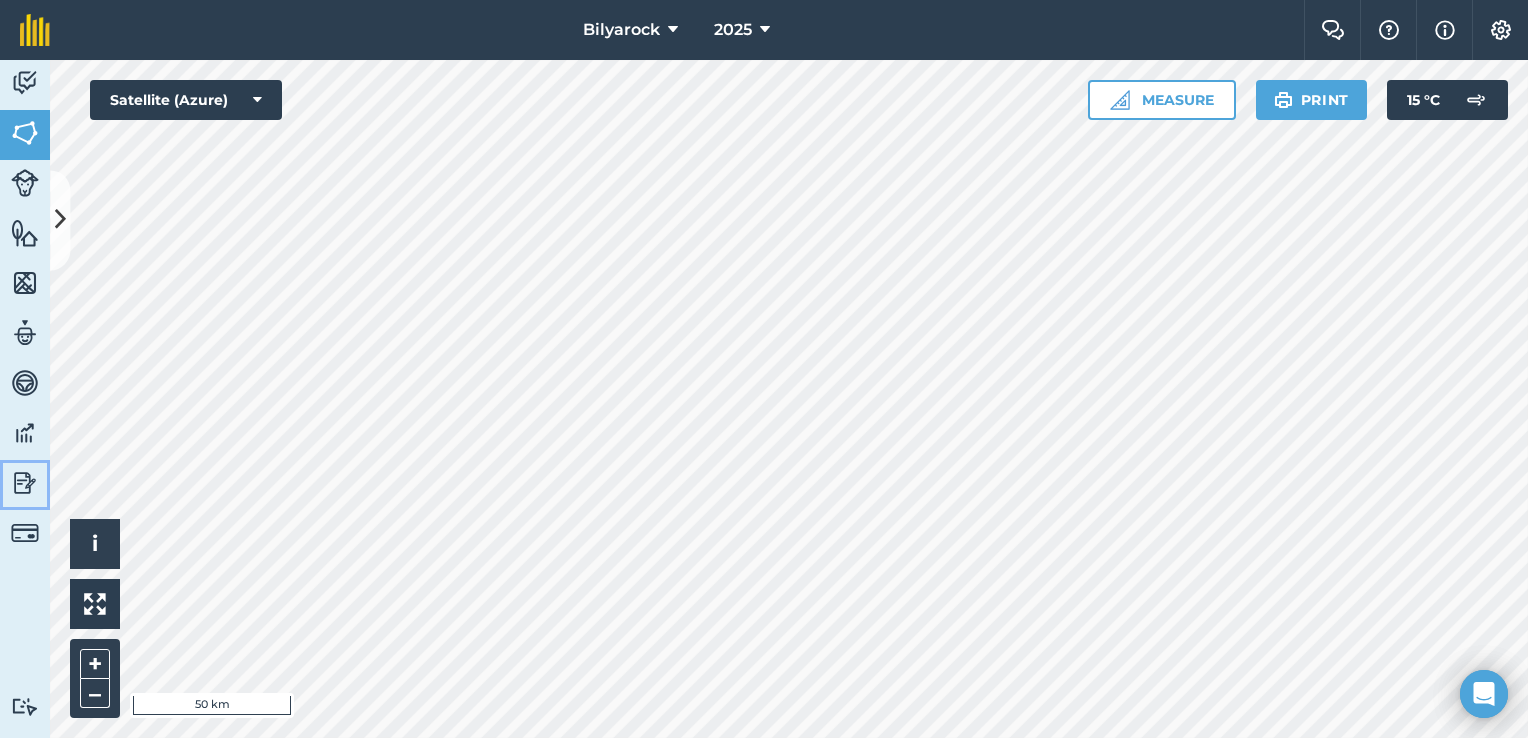 click at bounding box center (25, 483) 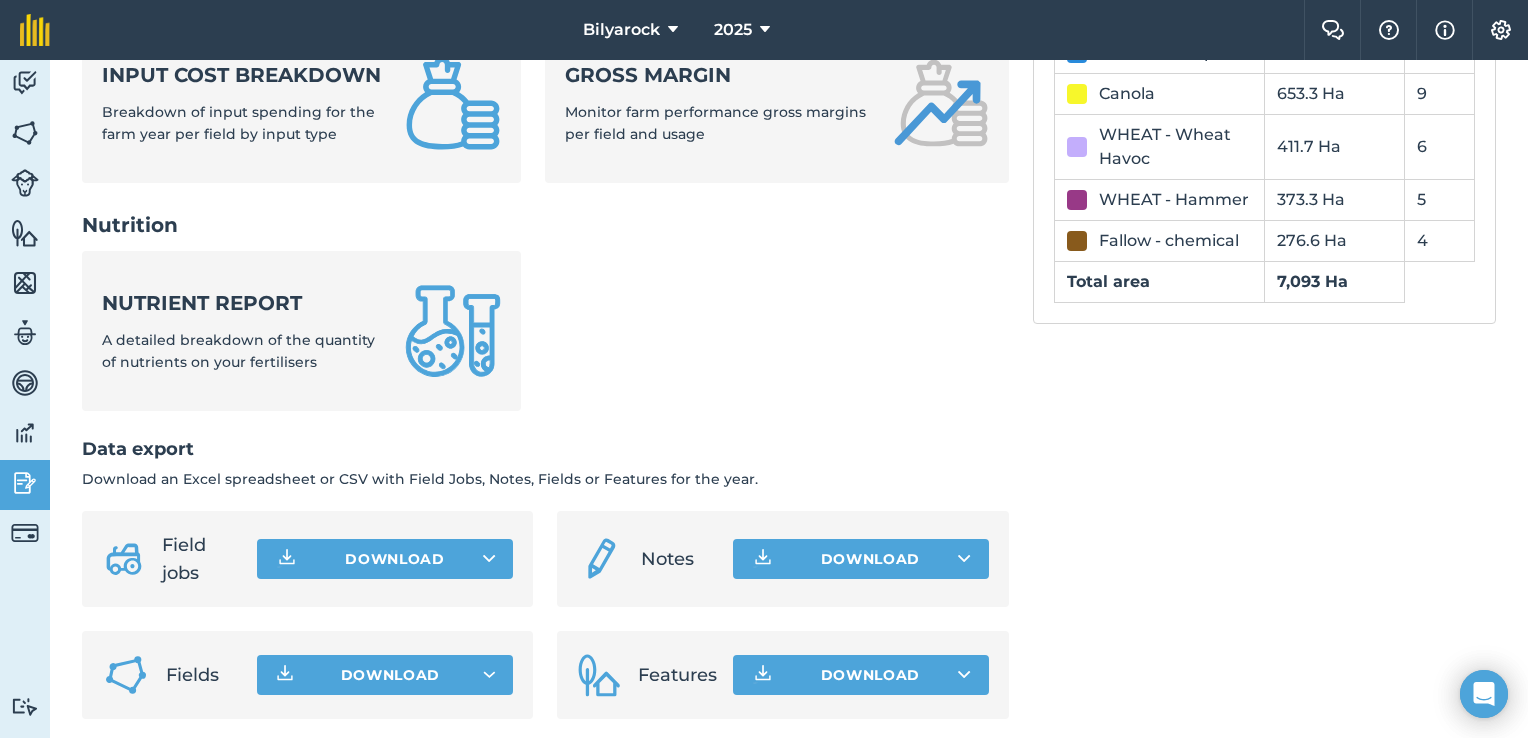 scroll, scrollTop: 861, scrollLeft: 0, axis: vertical 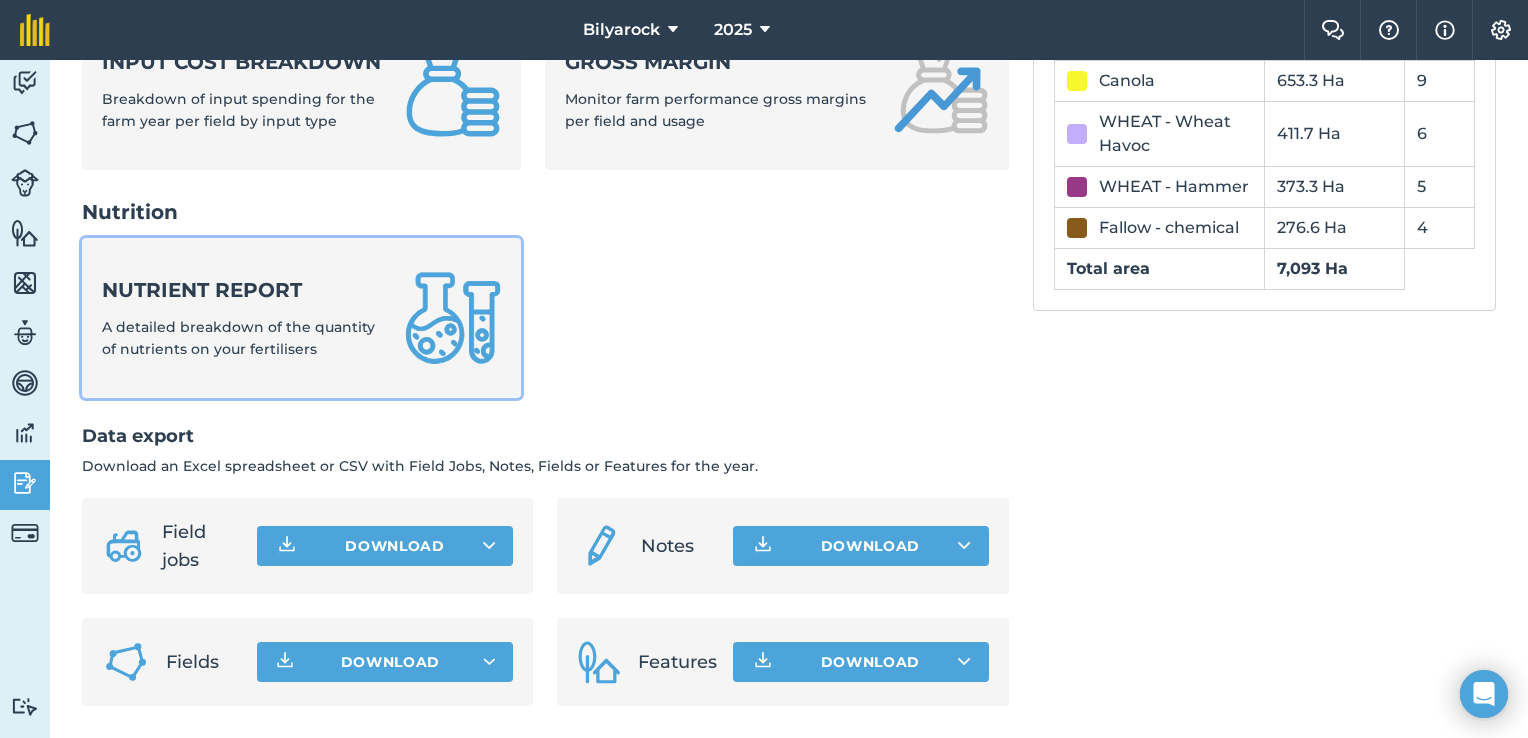 click at bounding box center [453, 318] 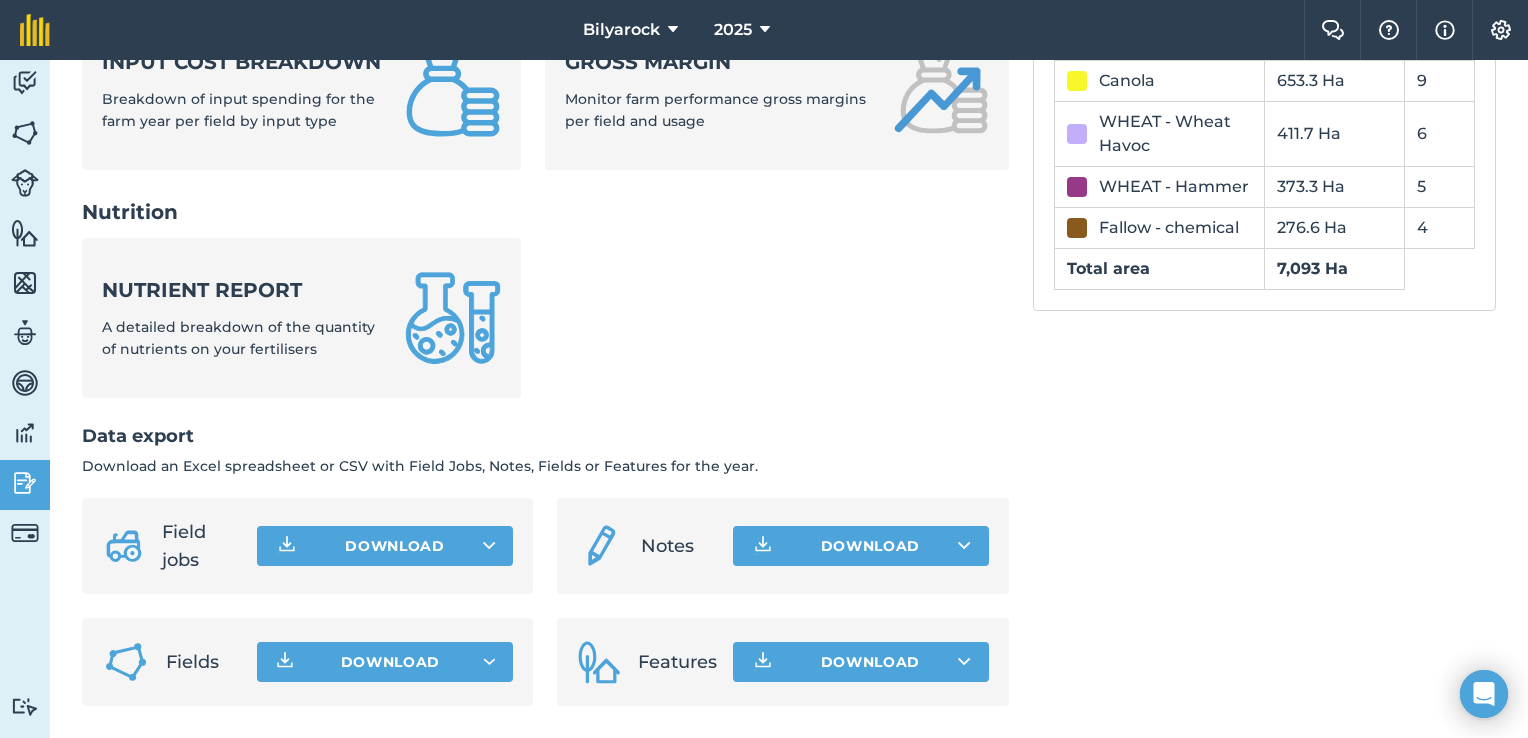 scroll, scrollTop: 0, scrollLeft: 0, axis: both 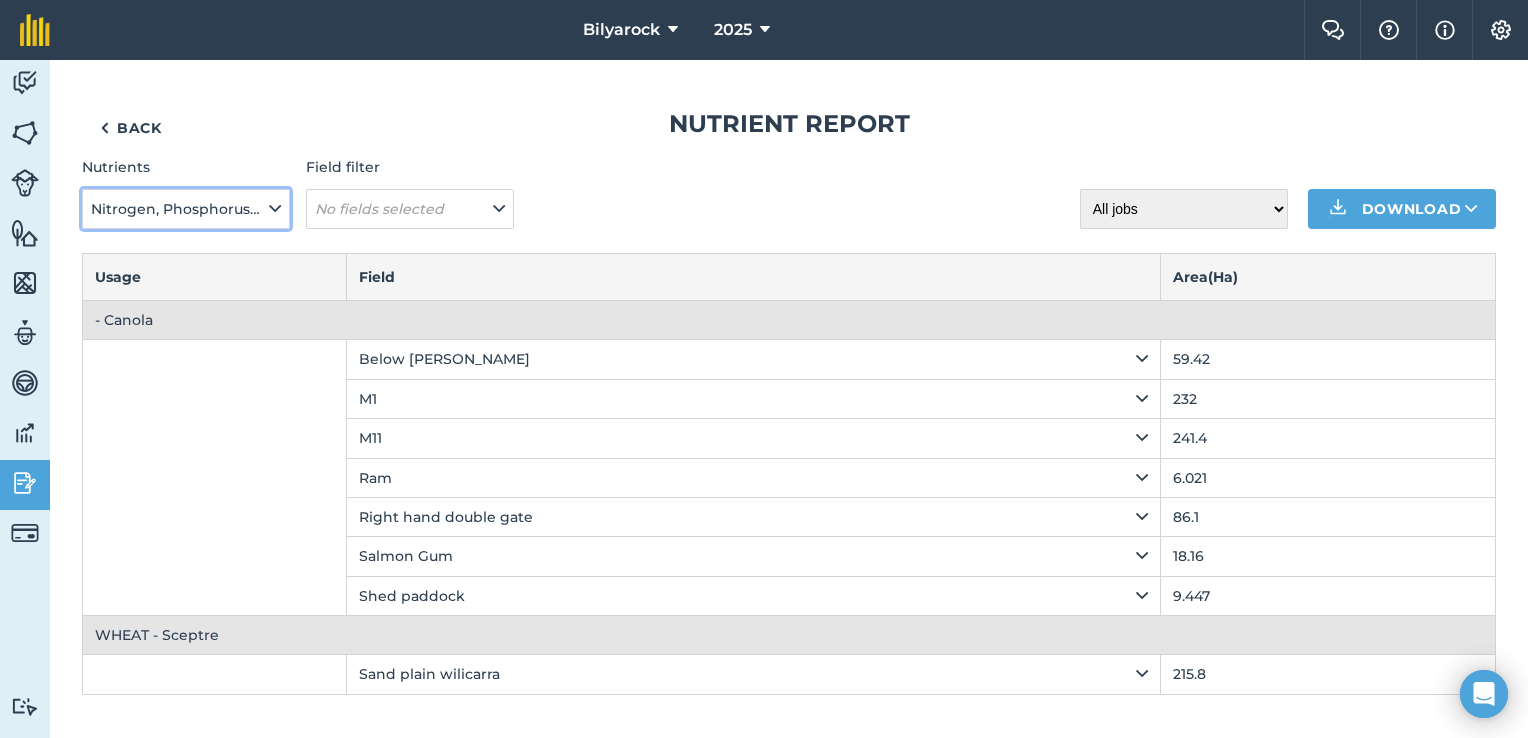 click on "Nitrogen, Phosphorus, Potassium, Magnesium, Sulphur, Sodium" at bounding box center (178, 209) 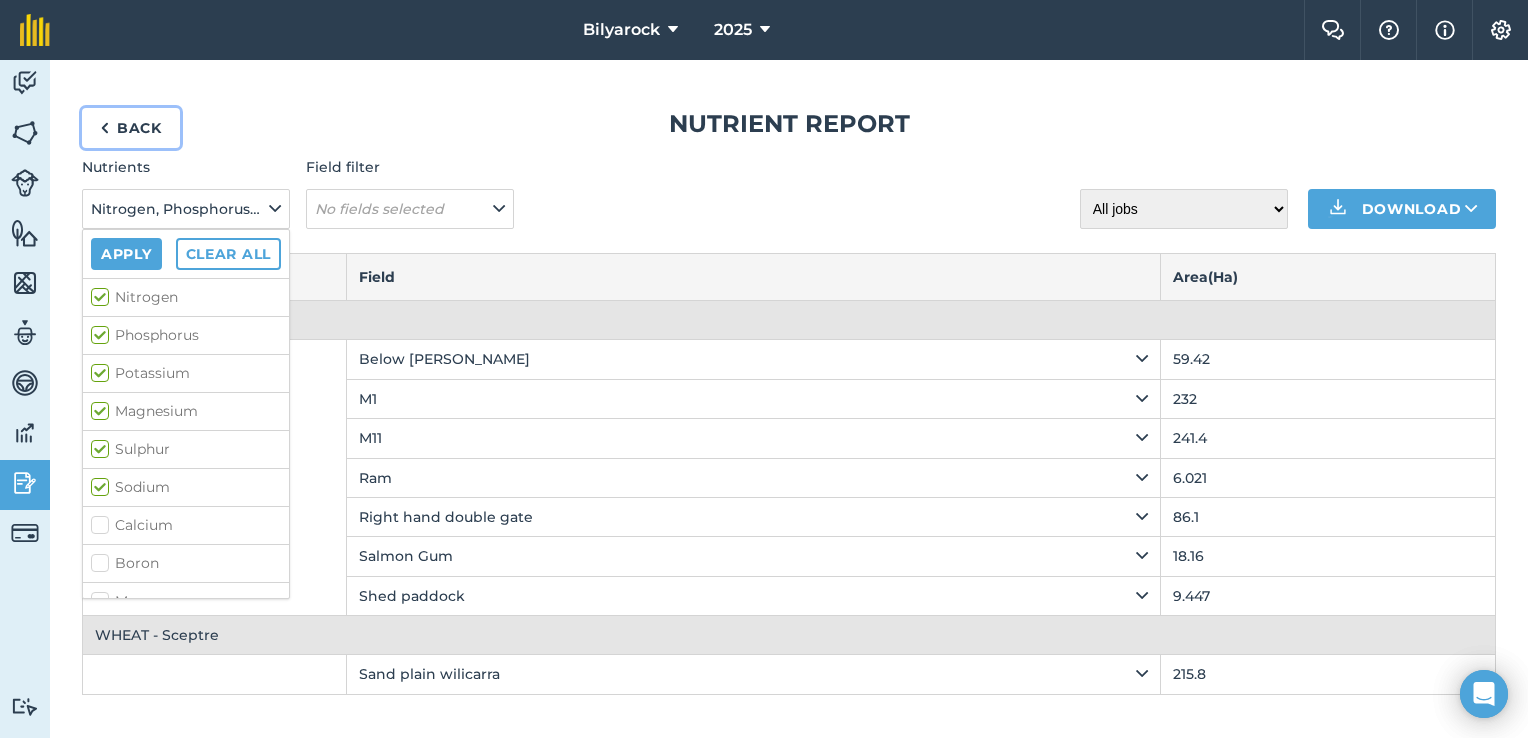click on "Back" at bounding box center [131, 128] 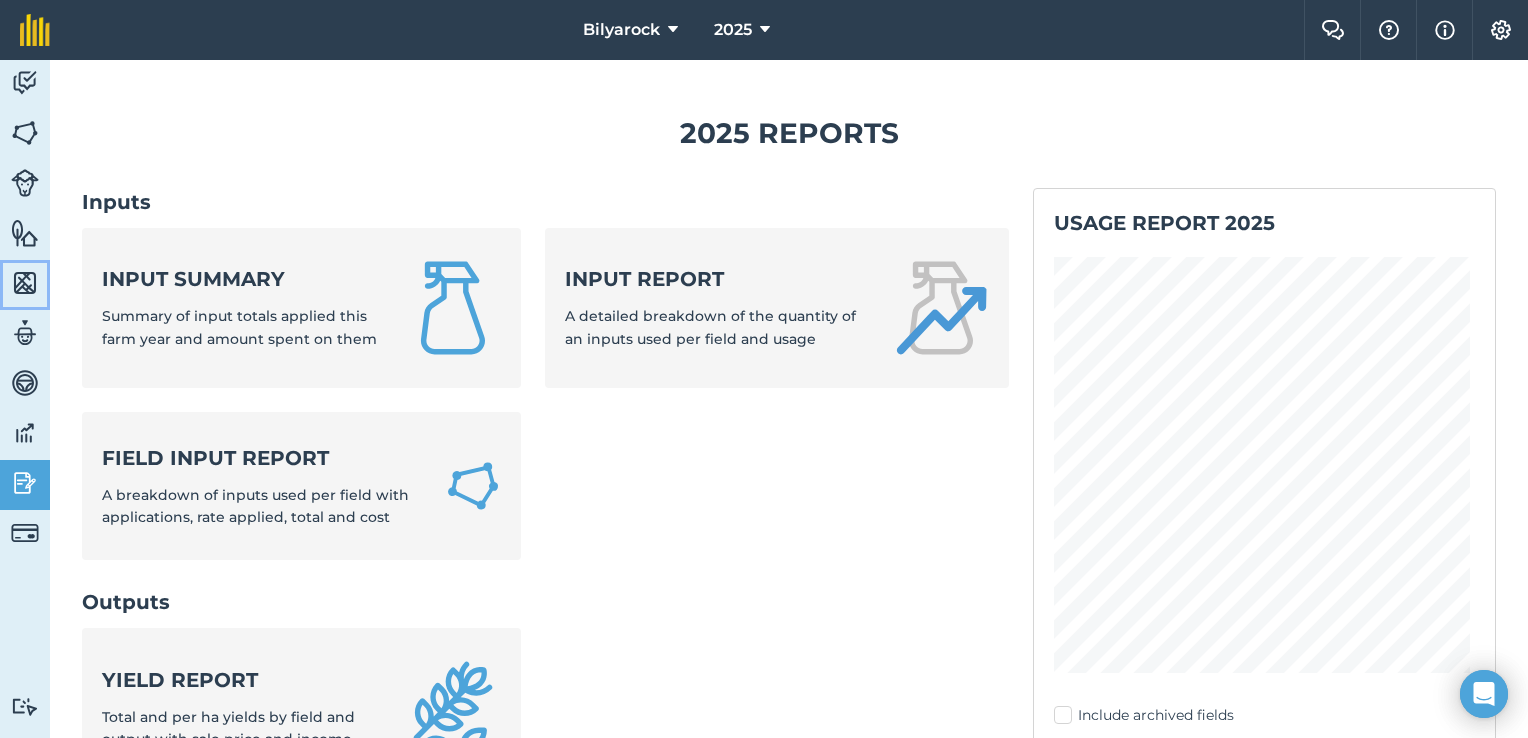 click at bounding box center [25, 283] 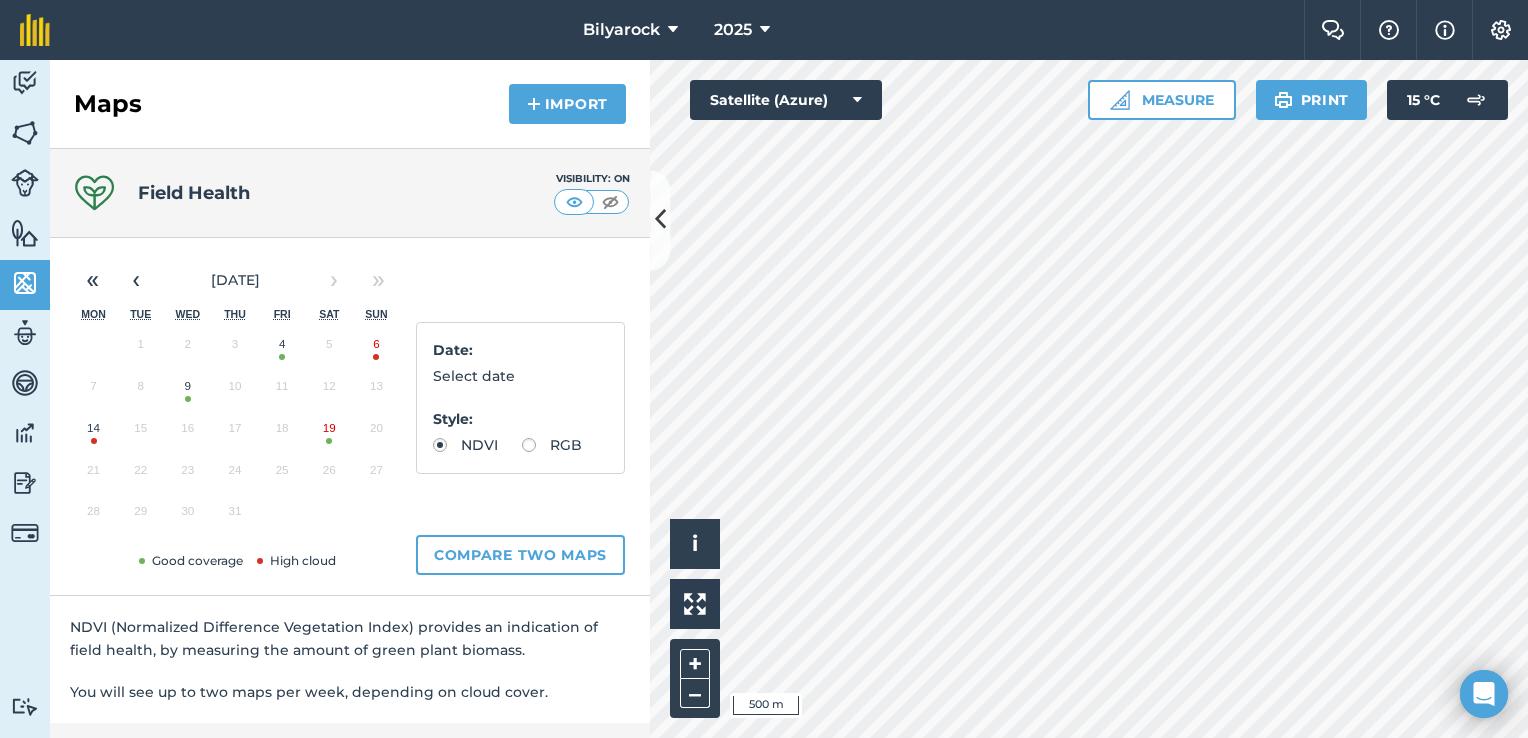click on "19" at bounding box center [329, 433] 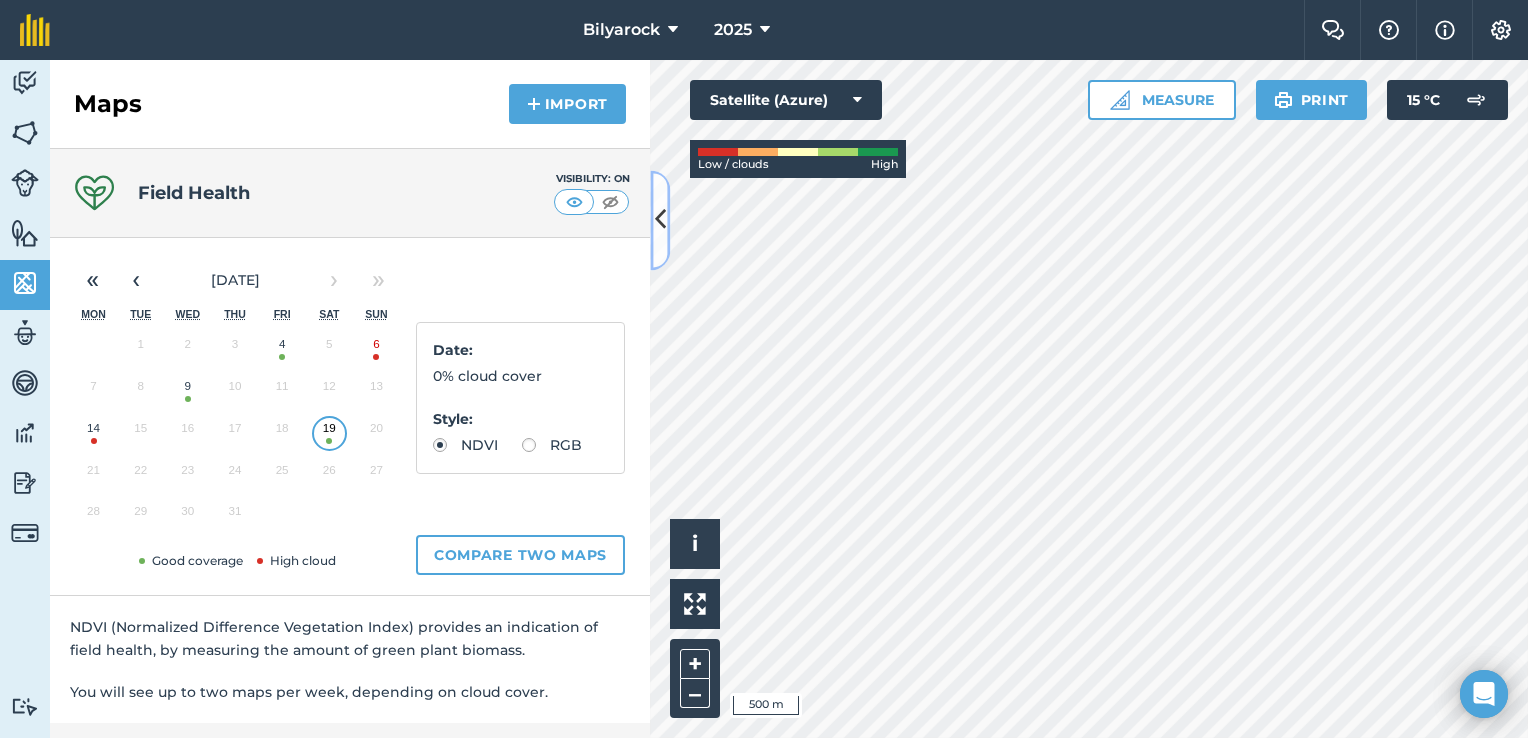 click at bounding box center (660, 220) 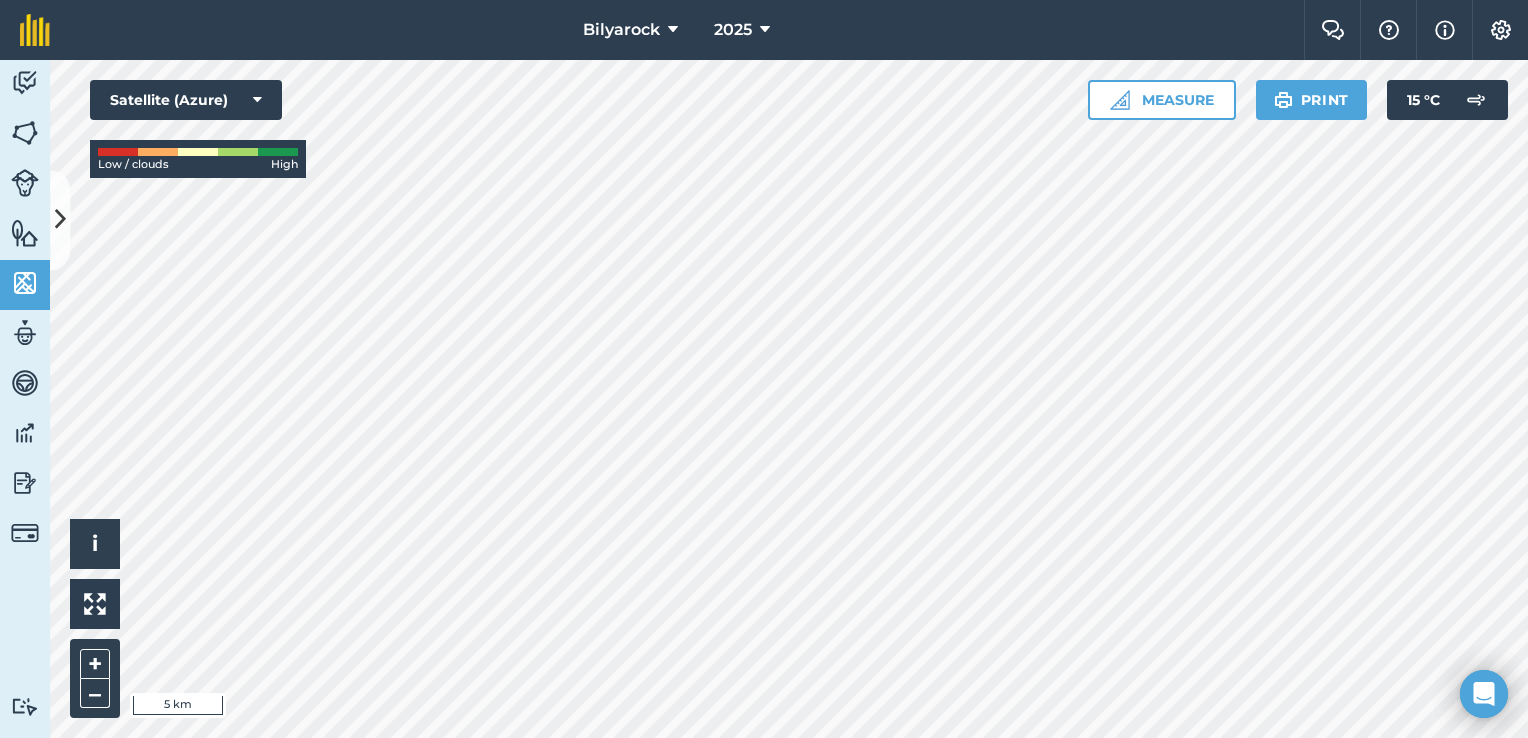 click on "Bilyarock 2025 Farm Chat Help Info Settings Bilyarock  -  2025 Reproduced with the permission of  Microsoft Printed on  20/07/2025 Field usages No usage set Barley Canola Fallow - chemical  Lupins Pasture/feed Purchase Vixen wheat WHEAT - Hammer WHEAT - Sceptre WHEAT - Wheat Havoc Feature types Bank Crossing Fence House sheds Rainfall  Sheds Spray tank Trees Water Water / creek line  Water point Activity Fields Livestock Features Maps Team Vehicles Data Reporting Billing Tutorials Tutorials Maps   Import Field Health Visibility: On « ‹ July 2025 › » Mon Tue Wed Thu Fri Sat Sun 1 2 3 4 5 6 7 8 9 10 11 12 13 14 15 16 17 18 19 20 21 22 23 24 25 26 27 28 29 30 31   Good coverage   High cloud Date : 0% cloud cover Style :   NDVI   RGB Compare two maps NDVI (Normalized Difference Vegetation Index) provides an indication of field health, by measuring the amount of green plant biomass. You will see up to two maps per week, depending on cloud cover. Map uploader Upload and store your maps Hello i" at bounding box center [764, 369] 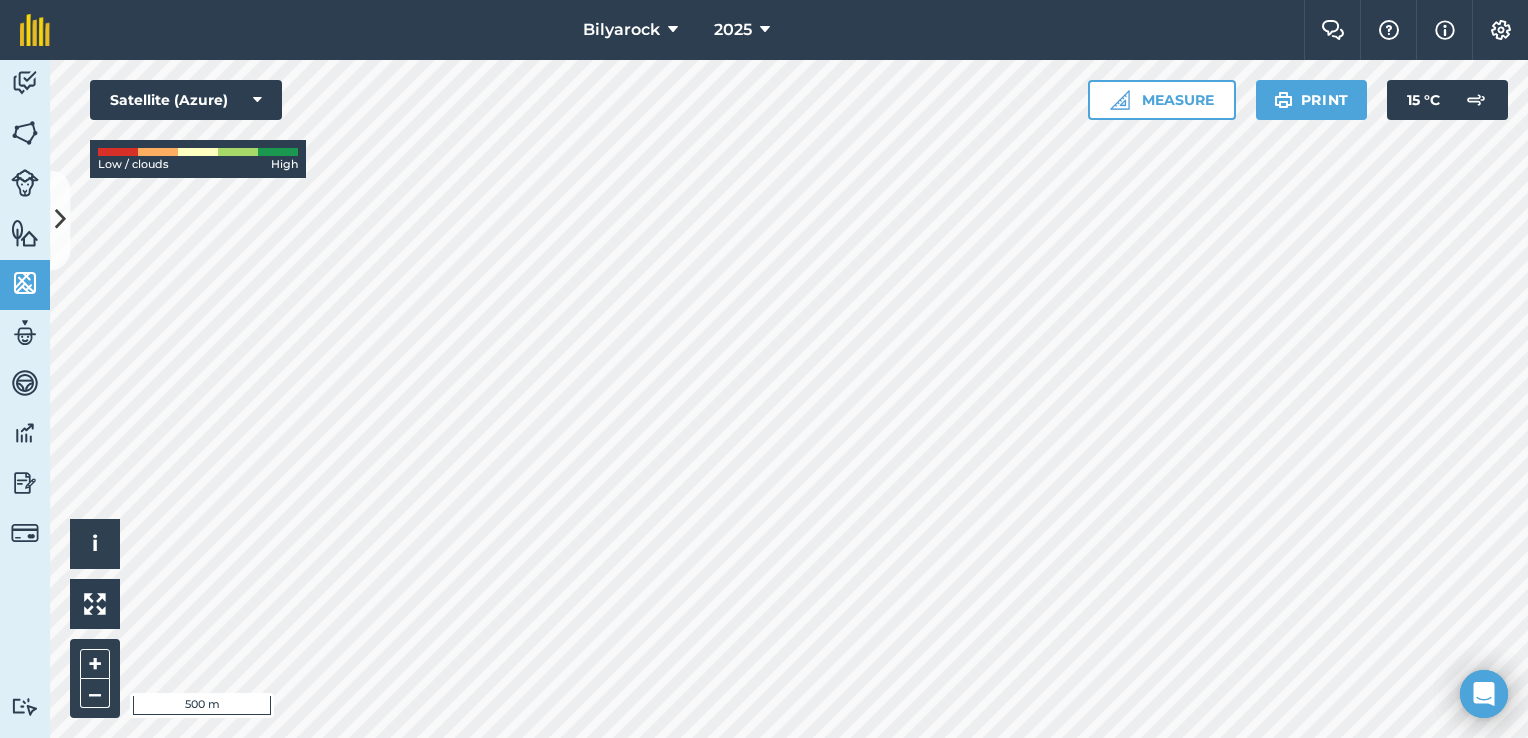 click on "Bilyarock 2025 Farm Chat Help Info Settings Bilyarock  -  2025 Reproduced with the permission of  Microsoft Printed on  20/07/2025 Field usages No usage set Barley Canola Fallow - chemical  Lupins Pasture/feed Purchase Vixen wheat WHEAT - Hammer WHEAT - Sceptre WHEAT - Wheat Havoc Feature types Bank Crossing Fence House sheds Rainfall  Sheds Spray tank Trees Water Water / creek line  Water point Activity Fields Livestock Features Maps Team Vehicles Data Reporting Billing Tutorials Tutorials Maps   Import Field Health Visibility: On « ‹ July 2025 › » Mon Tue Wed Thu Fri Sat Sun 1 2 3 4 5 6 7 8 9 10 11 12 13 14 15 16 17 18 19 20 21 22 23 24 25 26 27 28 29 30 31   Good coverage   High cloud Date : 0% cloud cover Style :   NDVI   RGB Compare two maps NDVI (Normalized Difference Vegetation Index) provides an indication of field health, by measuring the amount of green plant biomass. You will see up to two maps per week, depending on cloud cover. Map uploader Upload and store your maps Hello i" at bounding box center (764, 369) 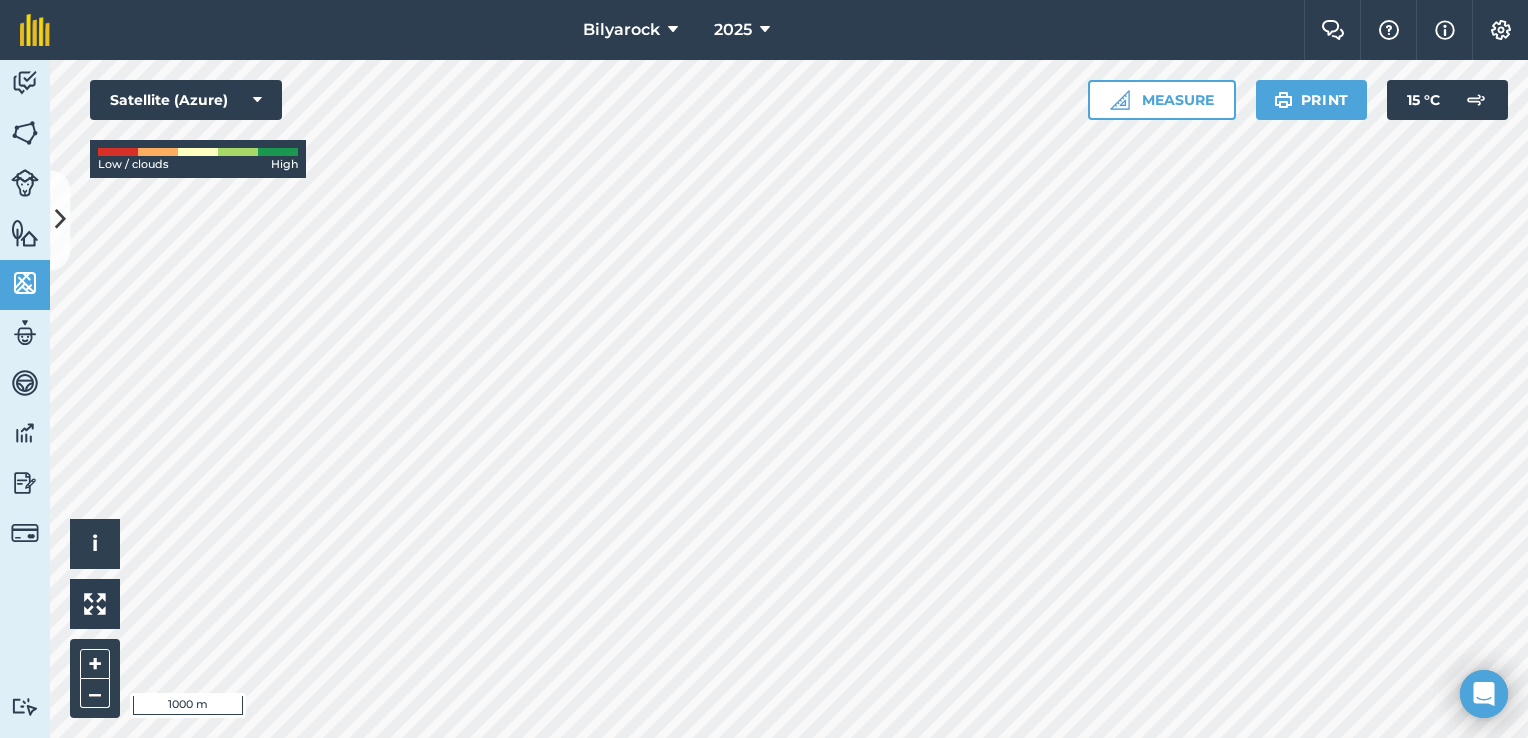 click on "Bilyarock 2025 Farm Chat Help Info Settings Bilyarock  -  2025 Reproduced with the permission of  Microsoft Printed on  20/07/2025 Field usages No usage set Barley Canola Fallow - chemical  Lupins Pasture/feed Purchase Vixen wheat WHEAT - Hammer WHEAT - Sceptre WHEAT - Wheat Havoc Feature types Bank Crossing Fence House sheds Rainfall  Sheds Spray tank Trees Water Water / creek line  Water point Activity Fields Livestock Features Maps Team Vehicles Data Reporting Billing Tutorials Tutorials Maps   Import Field Health Visibility: On « ‹ July 2025 › » Mon Tue Wed Thu Fri Sat Sun 1 2 3 4 5 6 7 8 9 10 11 12 13 14 15 16 17 18 19 20 21 22 23 24 25 26 27 28 29 30 31   Good coverage   High cloud Date : 0% cloud cover Style :   NDVI   RGB Compare two maps NDVI (Normalized Difference Vegetation Index) provides an indication of field health, by measuring the amount of green plant biomass. You will see up to two maps per week, depending on cloud cover. Map uploader Upload and store your maps Hello i" at bounding box center [764, 369] 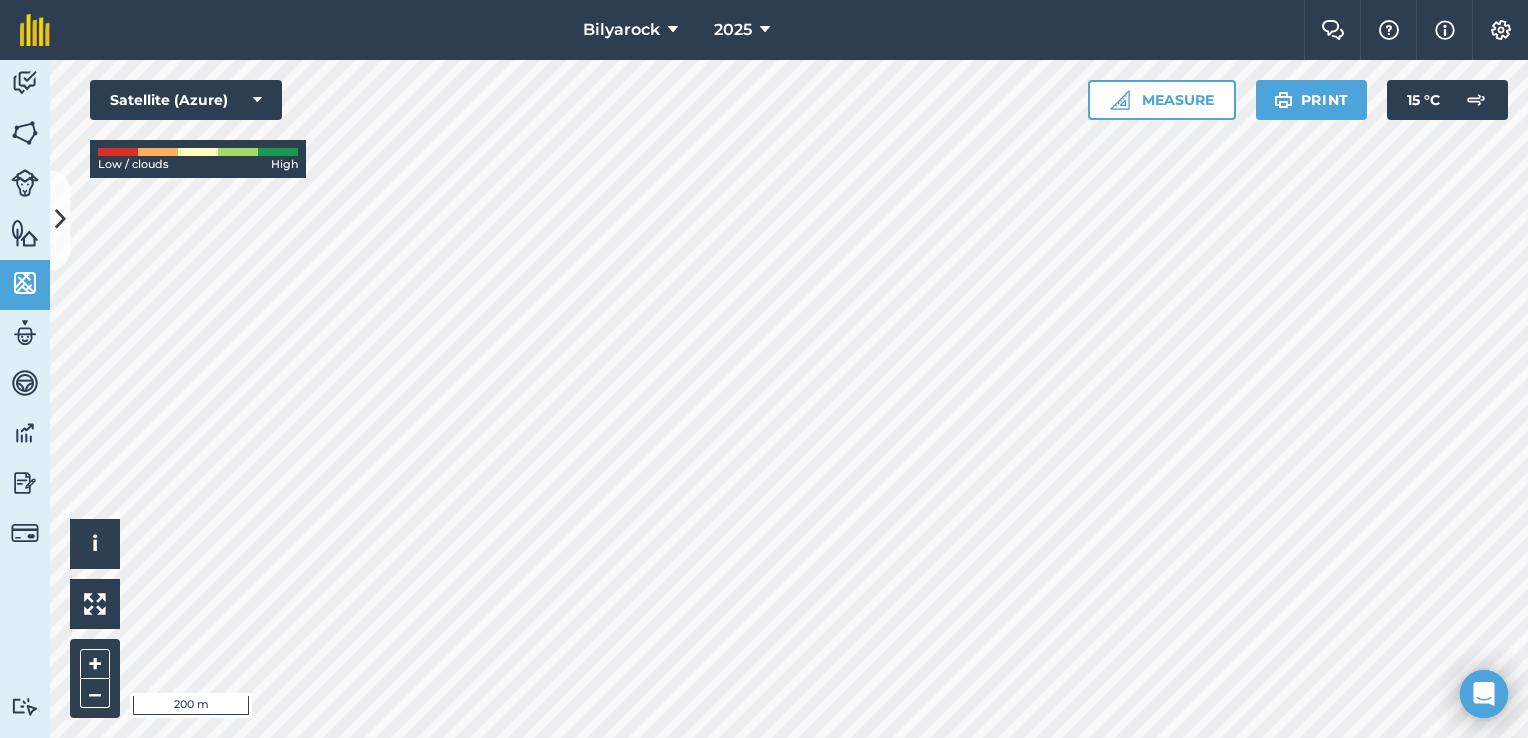 click on "Bilyarock 2025 Farm Chat Help Info Settings Bilyarock  -  2025 Reproduced with the permission of  Microsoft Printed on  20/07/2025 Field usages No usage set Barley Canola Fallow - chemical  Lupins Pasture/feed Purchase Vixen wheat WHEAT - Hammer WHEAT - Sceptre WHEAT - Wheat Havoc Feature types Bank Crossing Fence House sheds Rainfall  Sheds Spray tank Trees Water Water / creek line  Water point Activity Fields Livestock Features Maps Team Vehicles Data Reporting Billing Tutorials Tutorials Maps   Import Field Health Visibility: On « ‹ July 2025 › » Mon Tue Wed Thu Fri Sat Sun 1 2 3 4 5 6 7 8 9 10 11 12 13 14 15 16 17 18 19 20 21 22 23 24 25 26 27 28 29 30 31   Good coverage   High cloud Date : 0% cloud cover Style :   NDVI   RGB Compare two maps NDVI (Normalized Difference Vegetation Index) provides an indication of field health, by measuring the amount of green plant biomass. You will see up to two maps per week, depending on cloud cover. Map uploader Upload and store your maps Drainage maps Hello i +" at bounding box center (764, 369) 